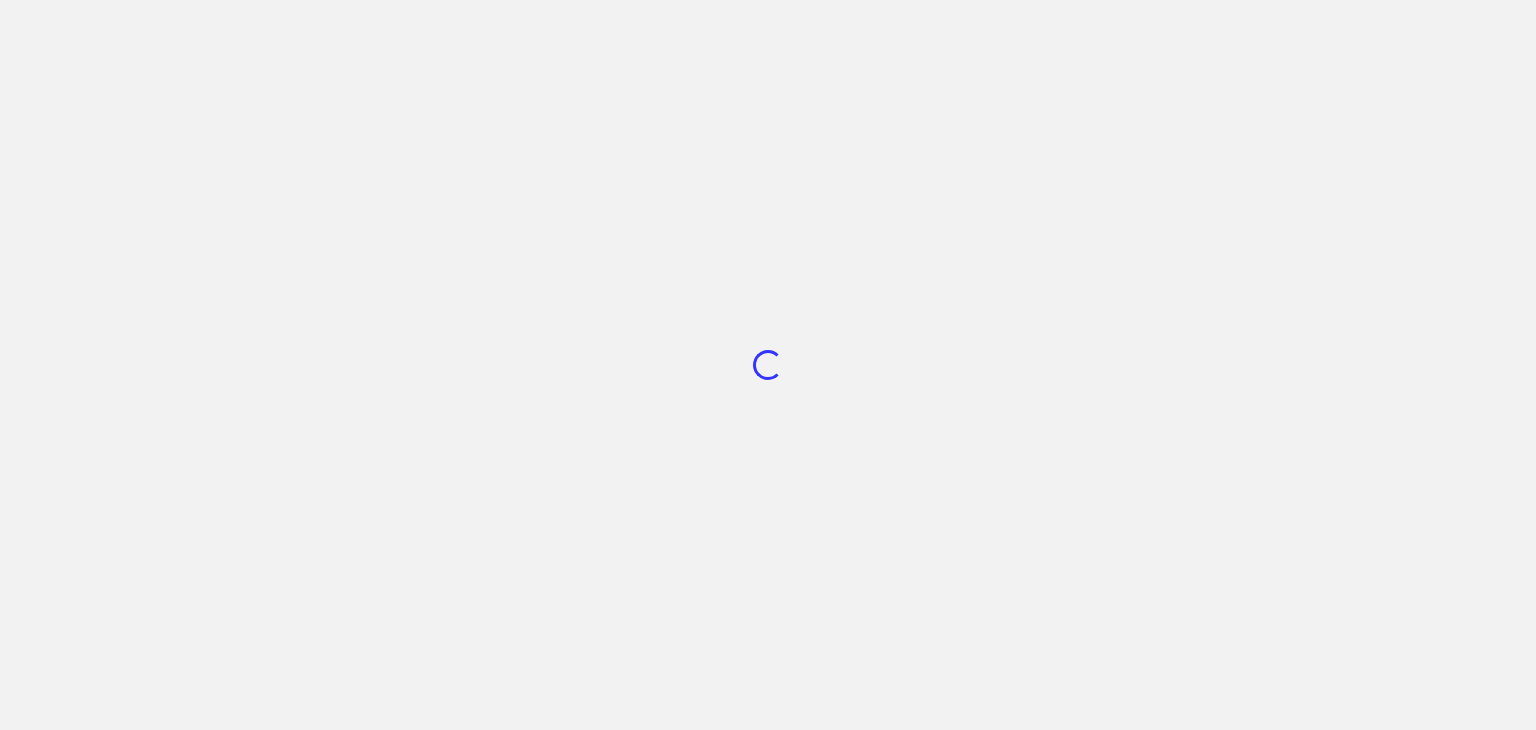 scroll, scrollTop: 0, scrollLeft: 0, axis: both 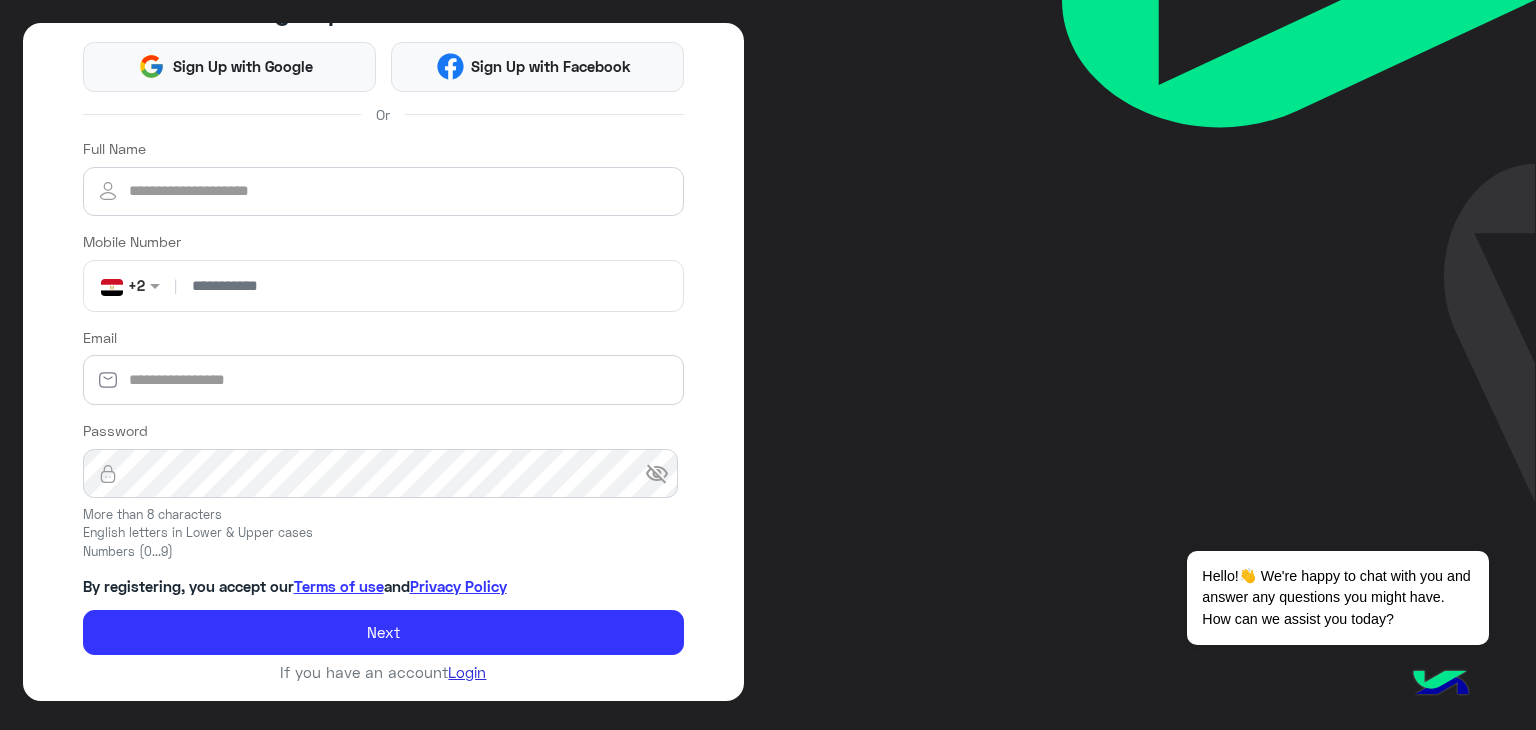 click on "Login" at bounding box center [467, 672] 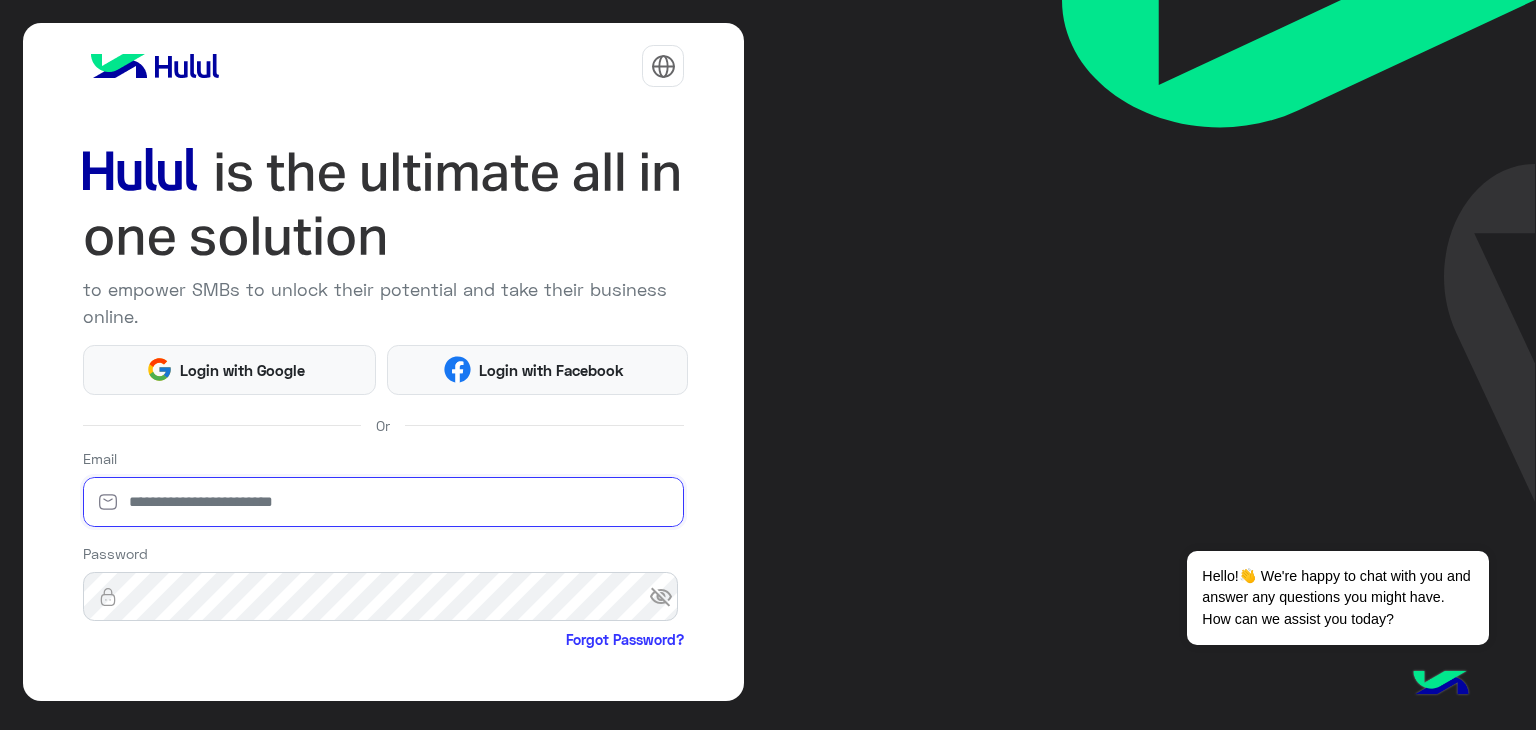click at bounding box center (384, 502) 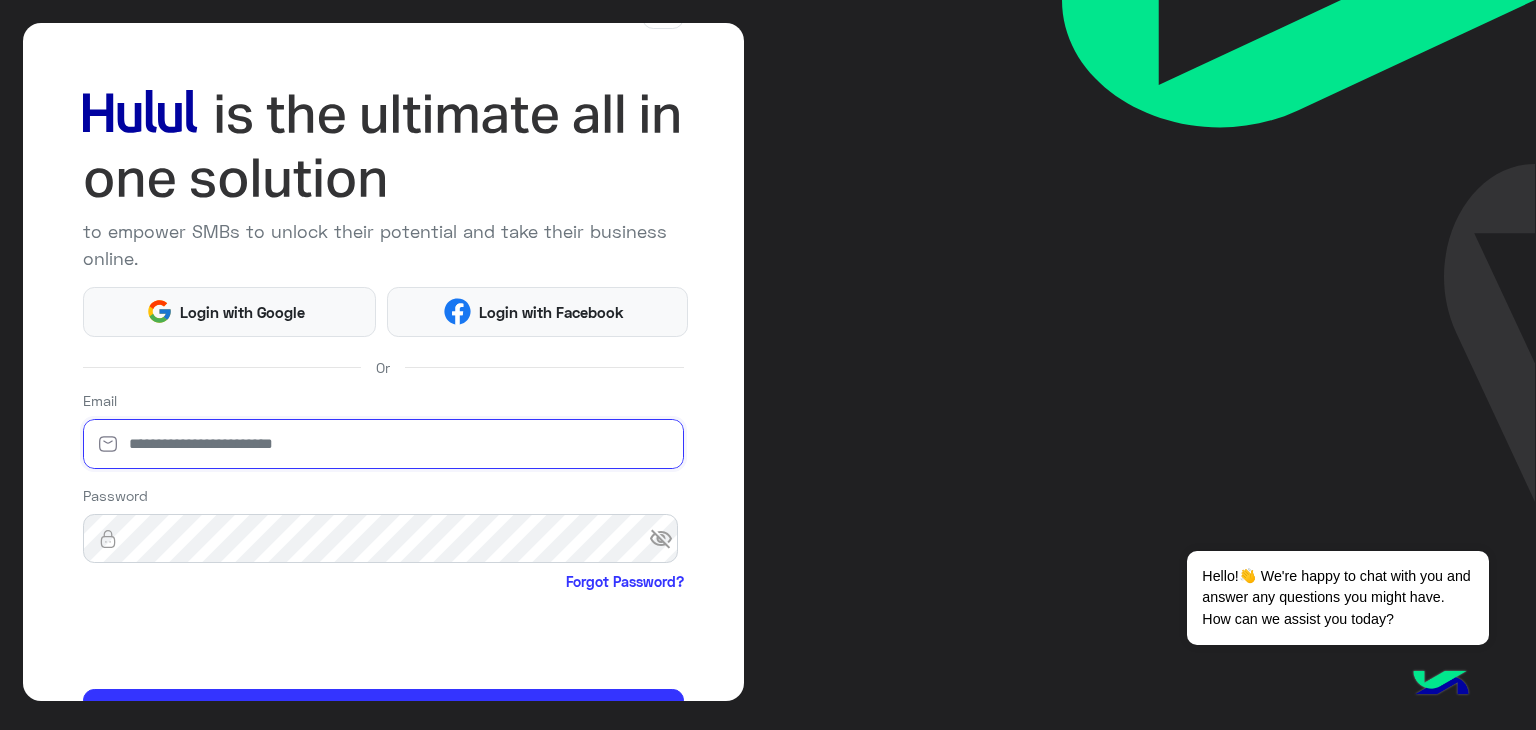 scroll, scrollTop: 84, scrollLeft: 0, axis: vertical 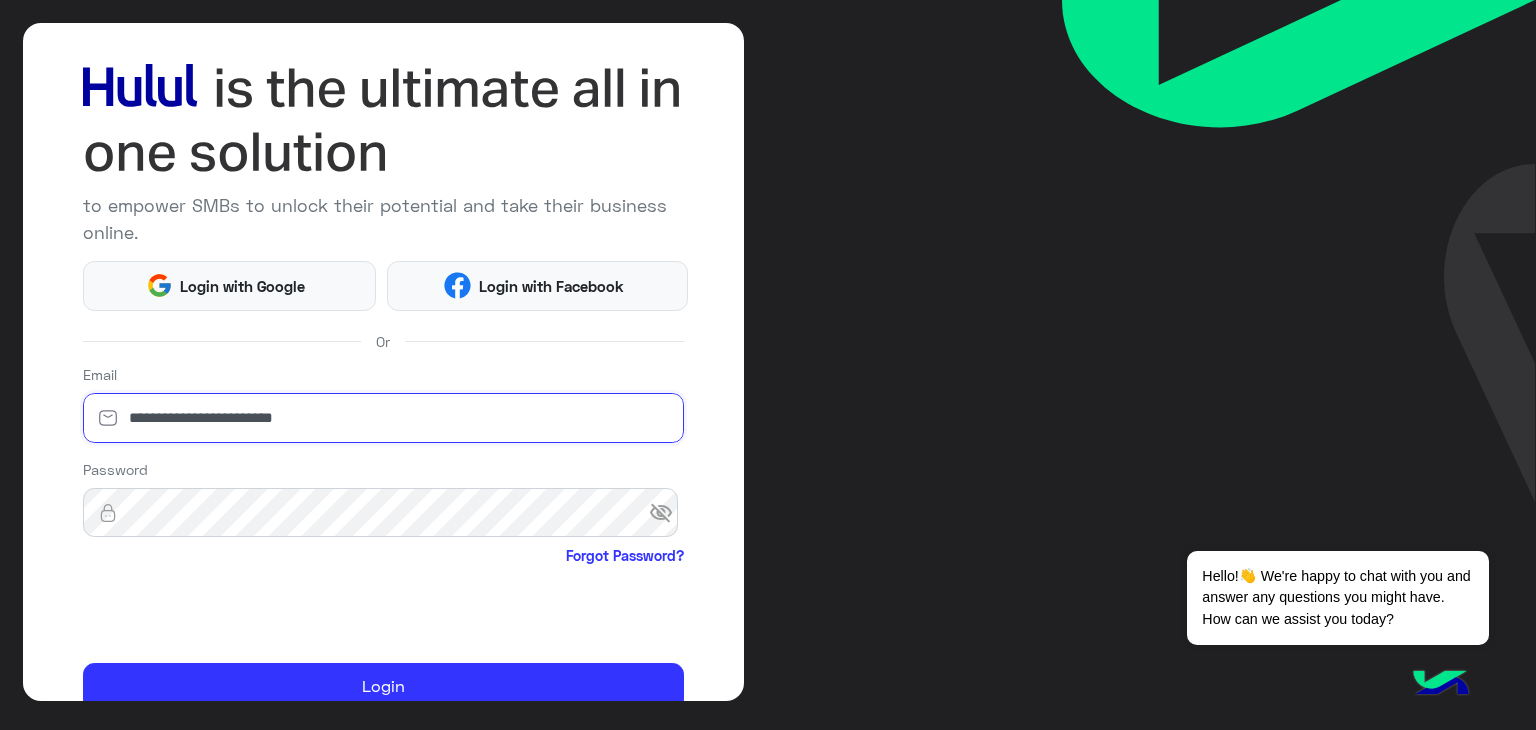 type on "**********" 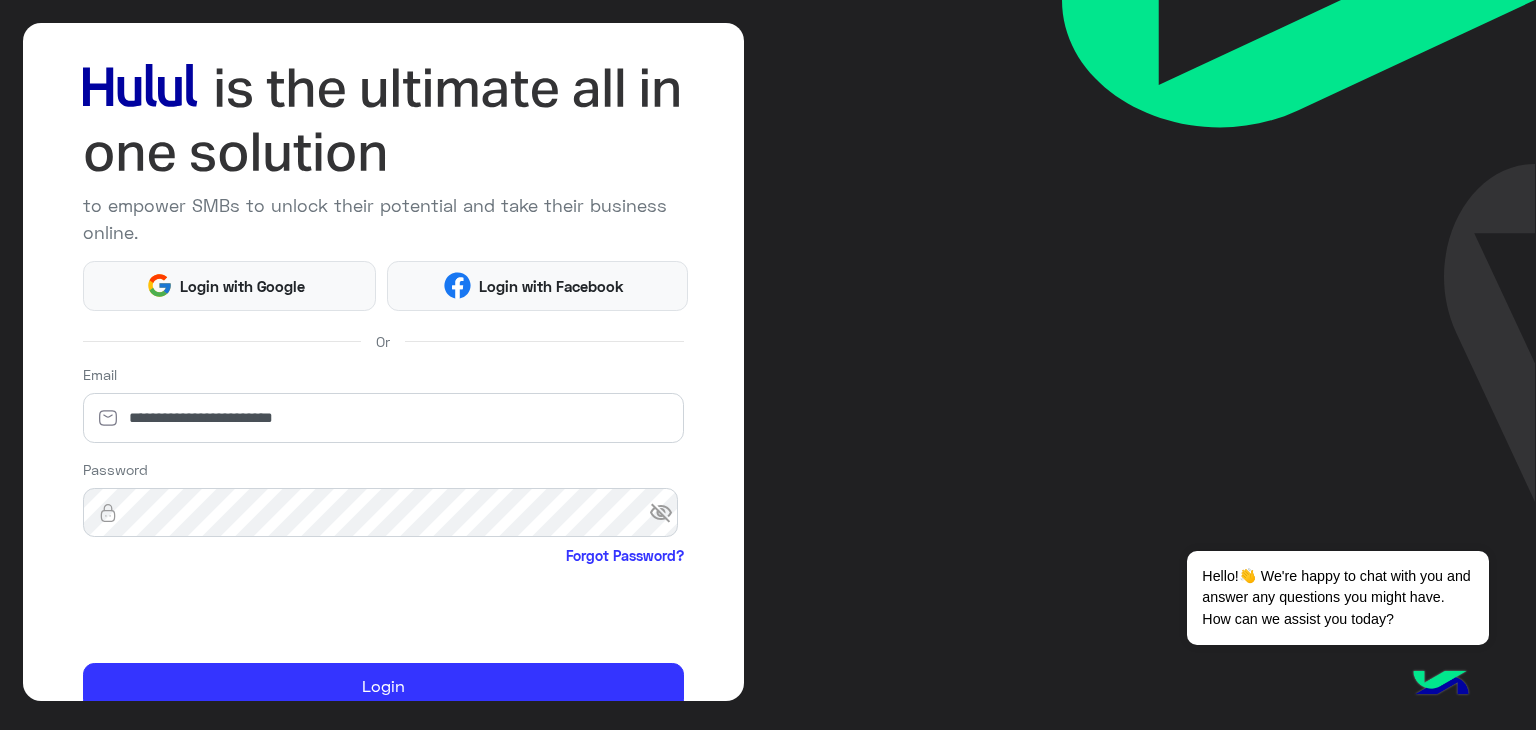 click on "visibility_off" at bounding box center [667, 513] 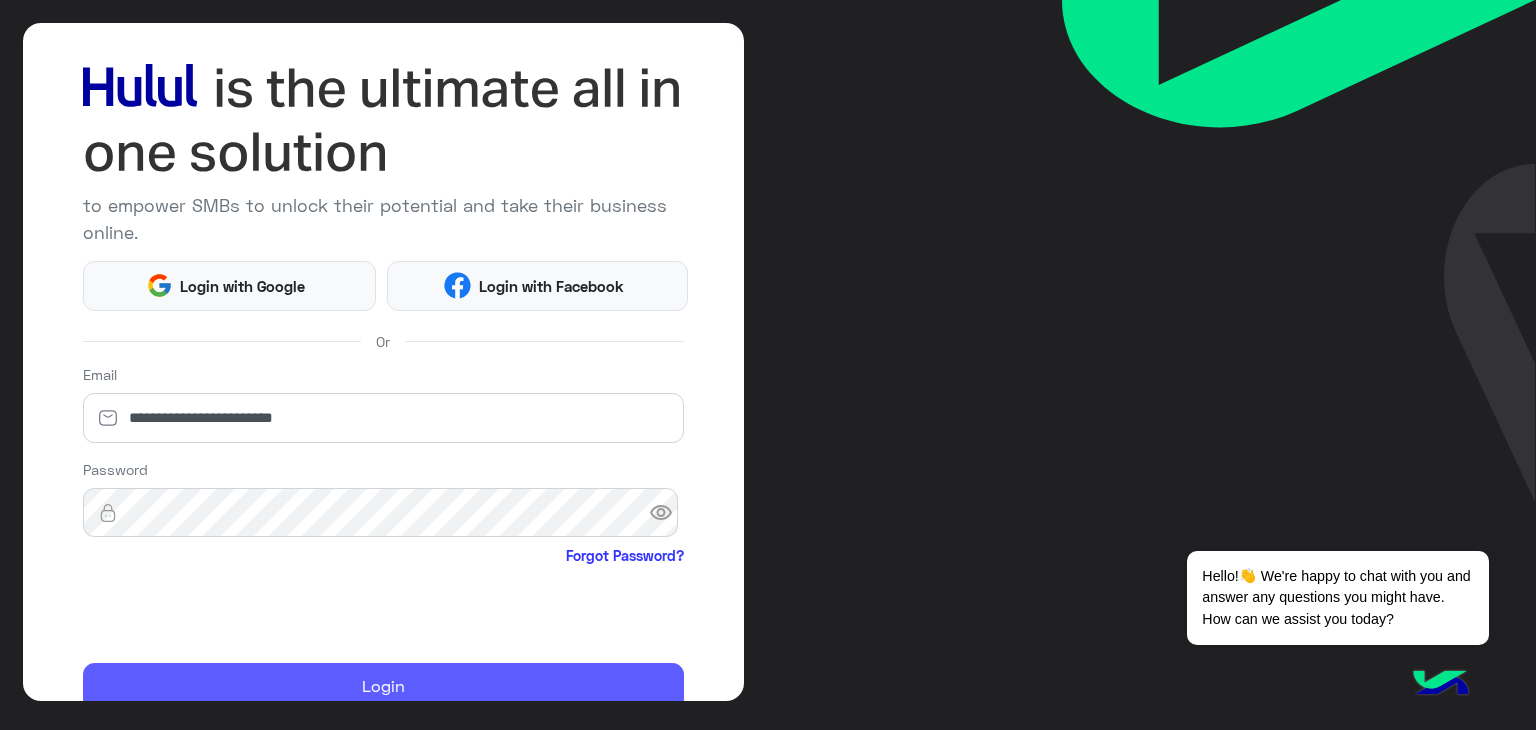click on "Login" at bounding box center (384, 687) 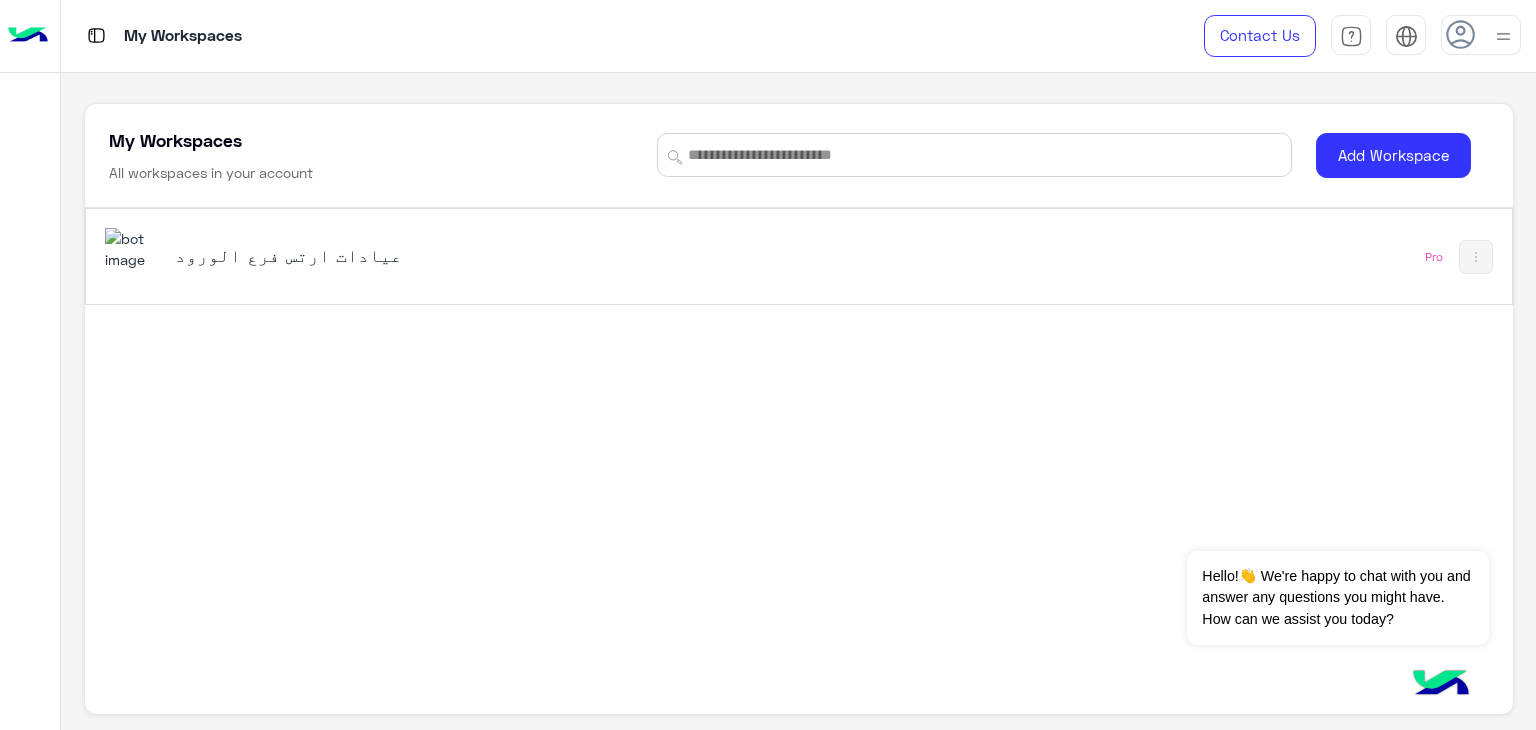 click at bounding box center [1503, 36] 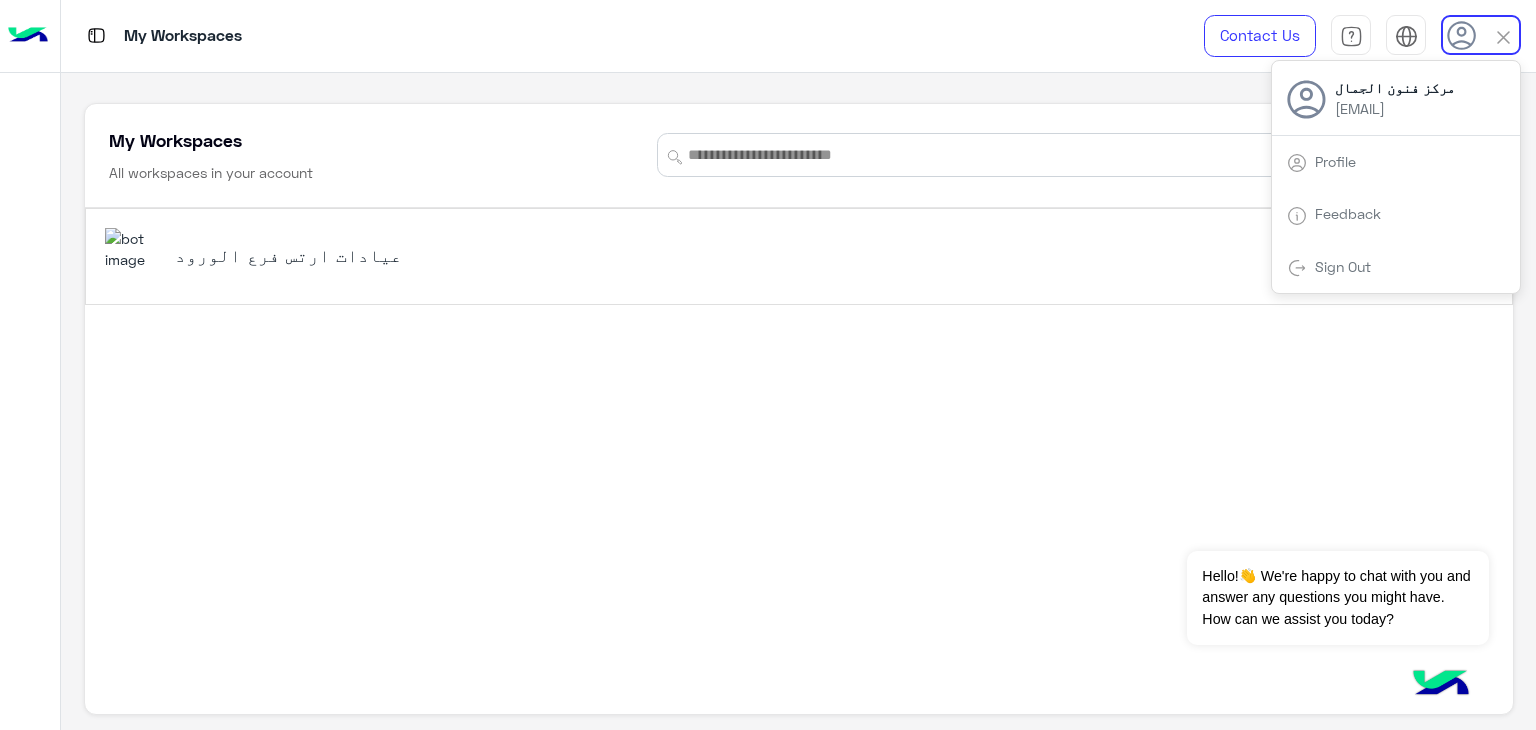 click at bounding box center (1503, 37) 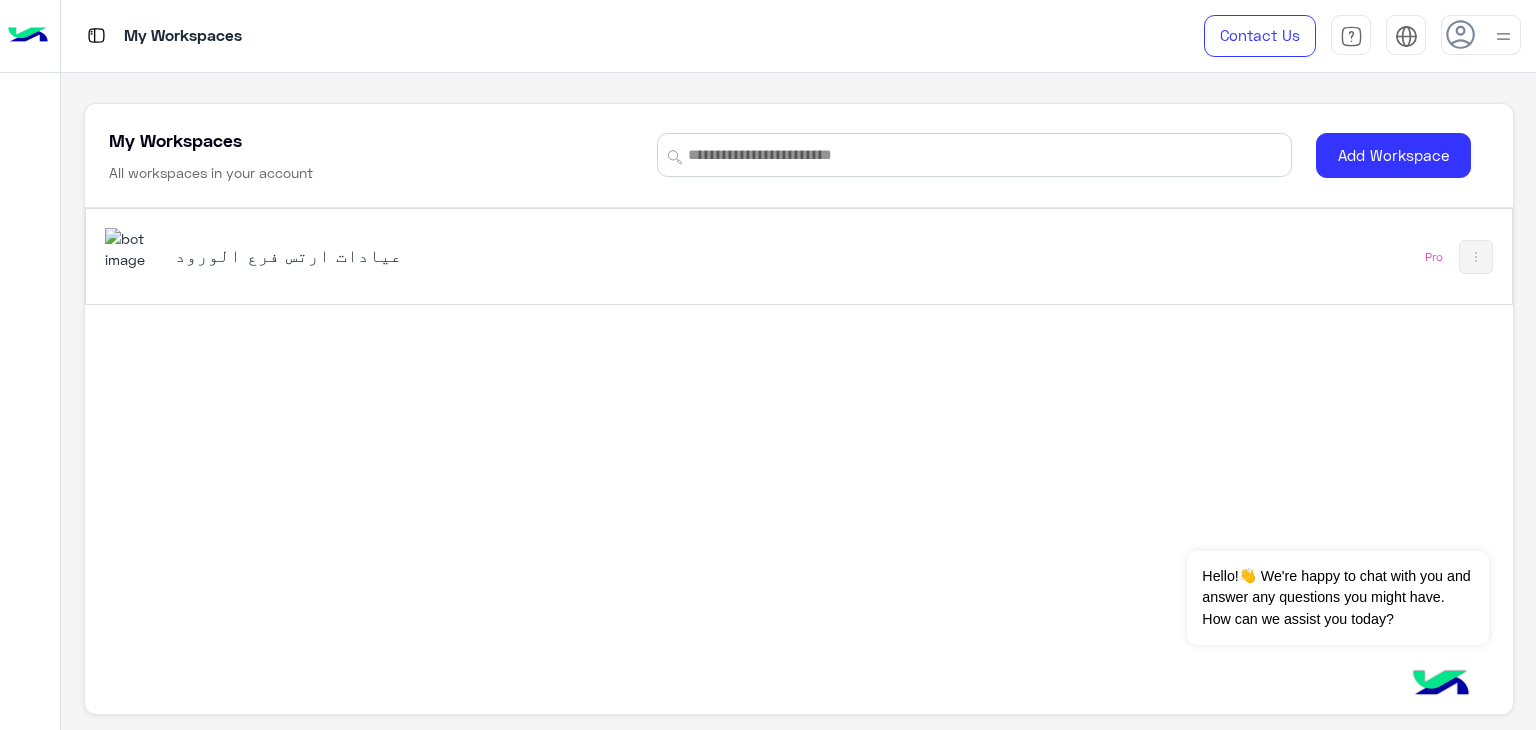 click on "عيادات ارتس فرع الورود   Pro" at bounding box center [799, 446] 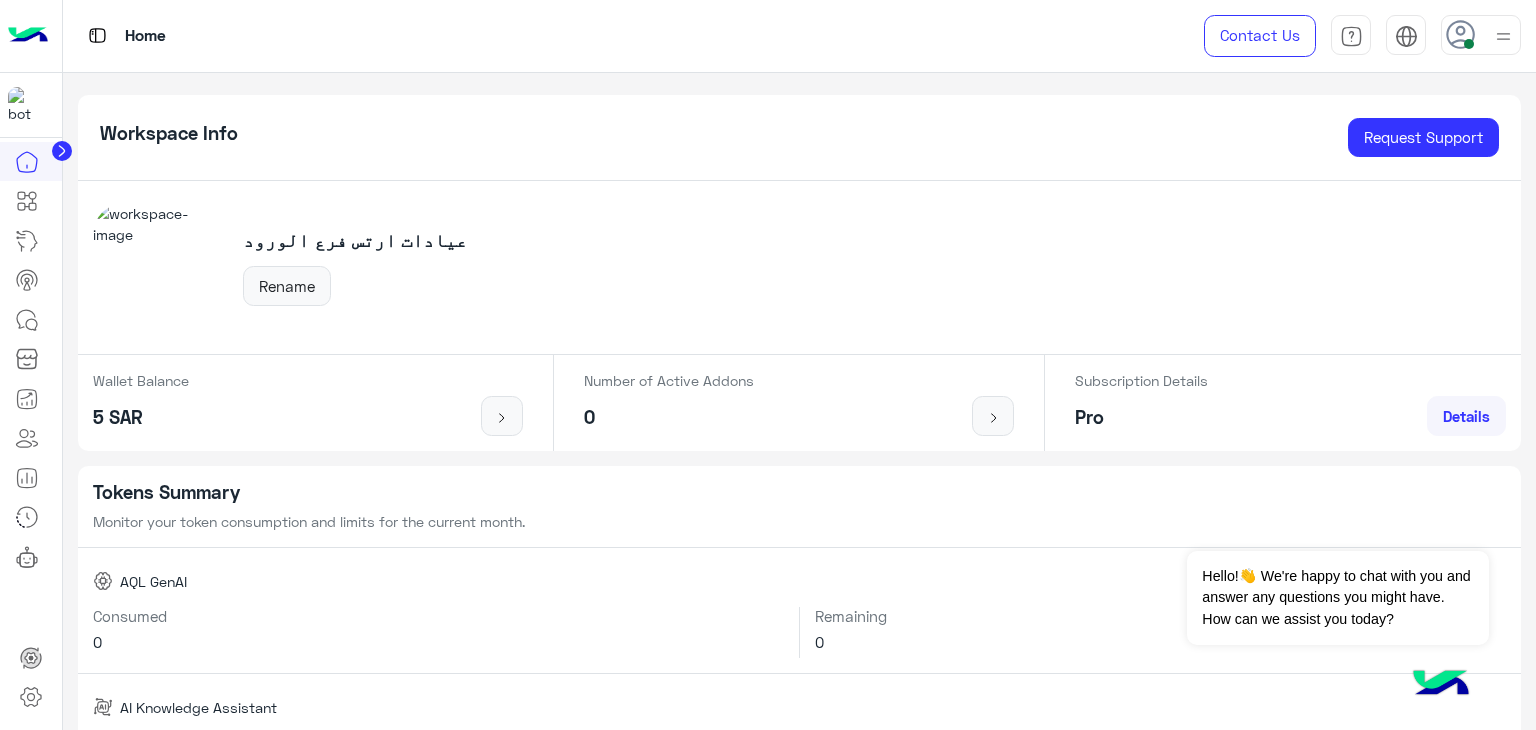 click on "Tokens Summary Monitor your token consumption and limits for the current month." at bounding box center [800, 507] 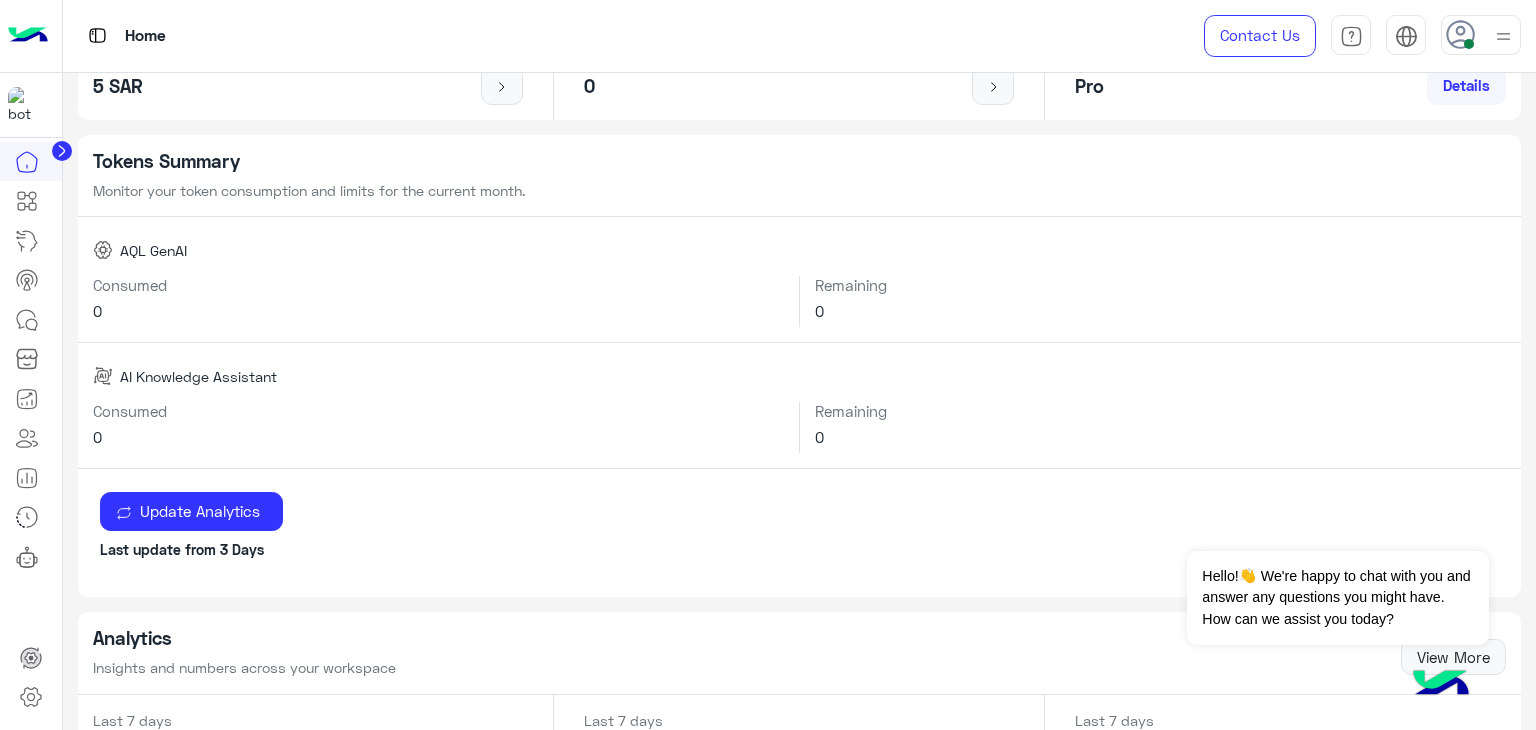 scroll, scrollTop: 332, scrollLeft: 0, axis: vertical 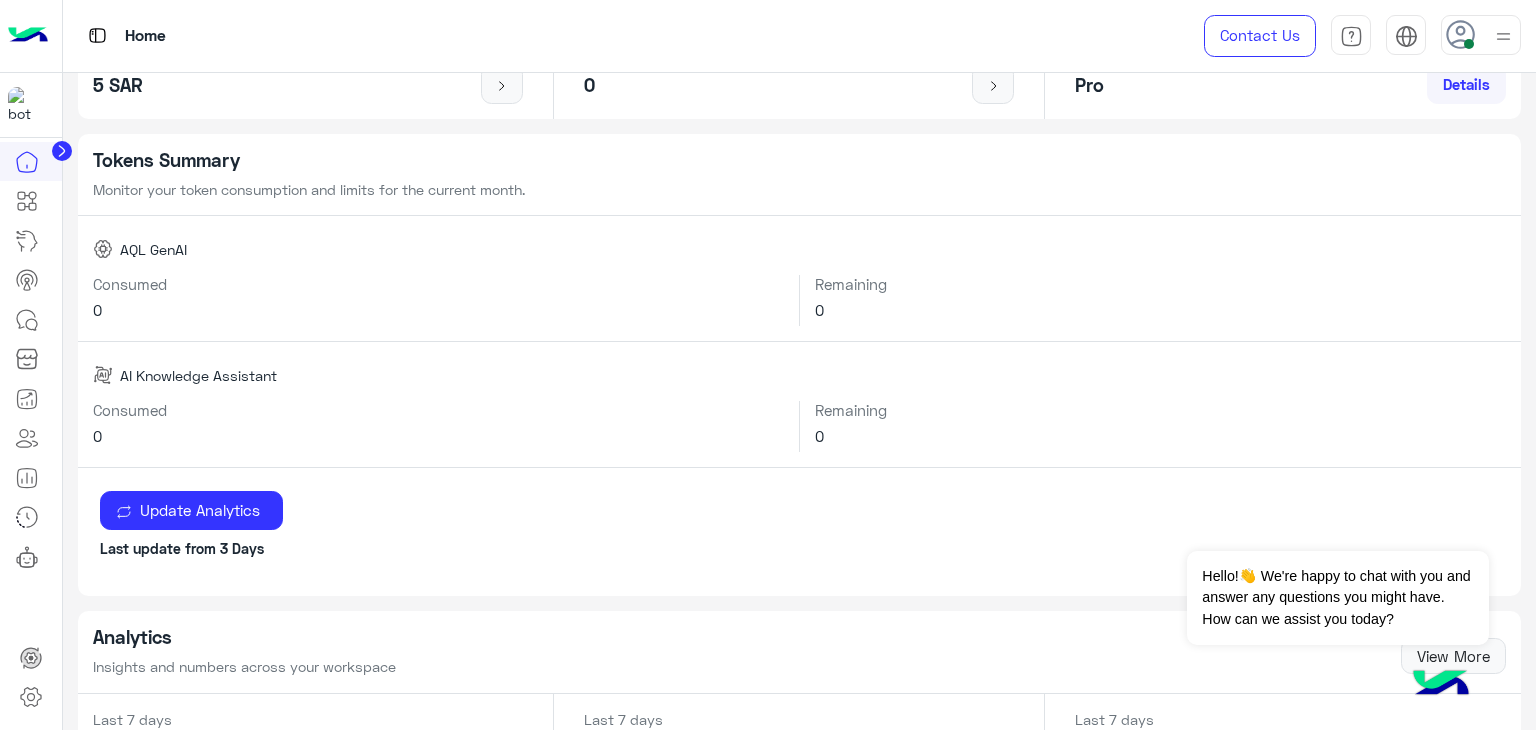 click on "Consumed 0 Remaining 0" at bounding box center [800, 301] 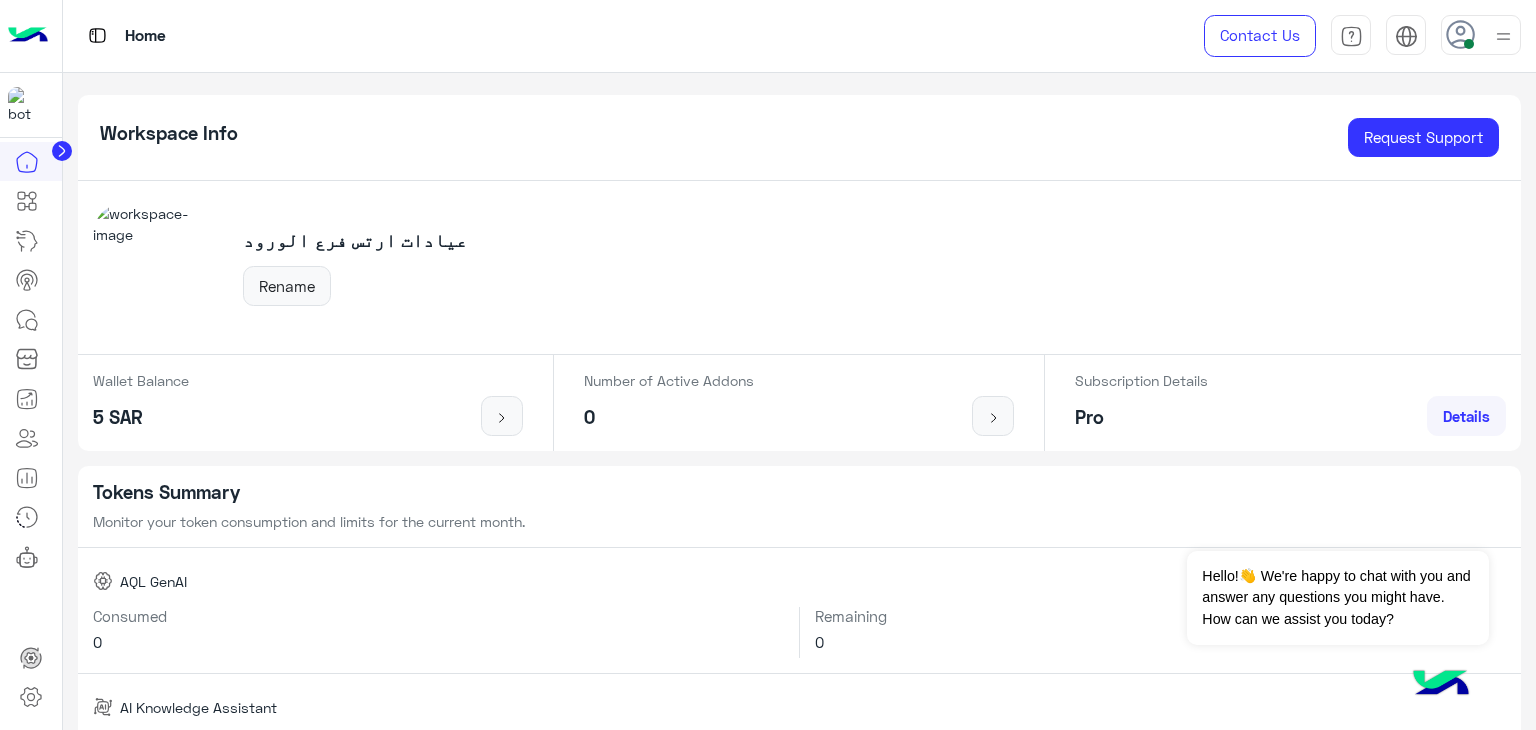 click on "Subscription Details  Pro" at bounding box center [141, 403] 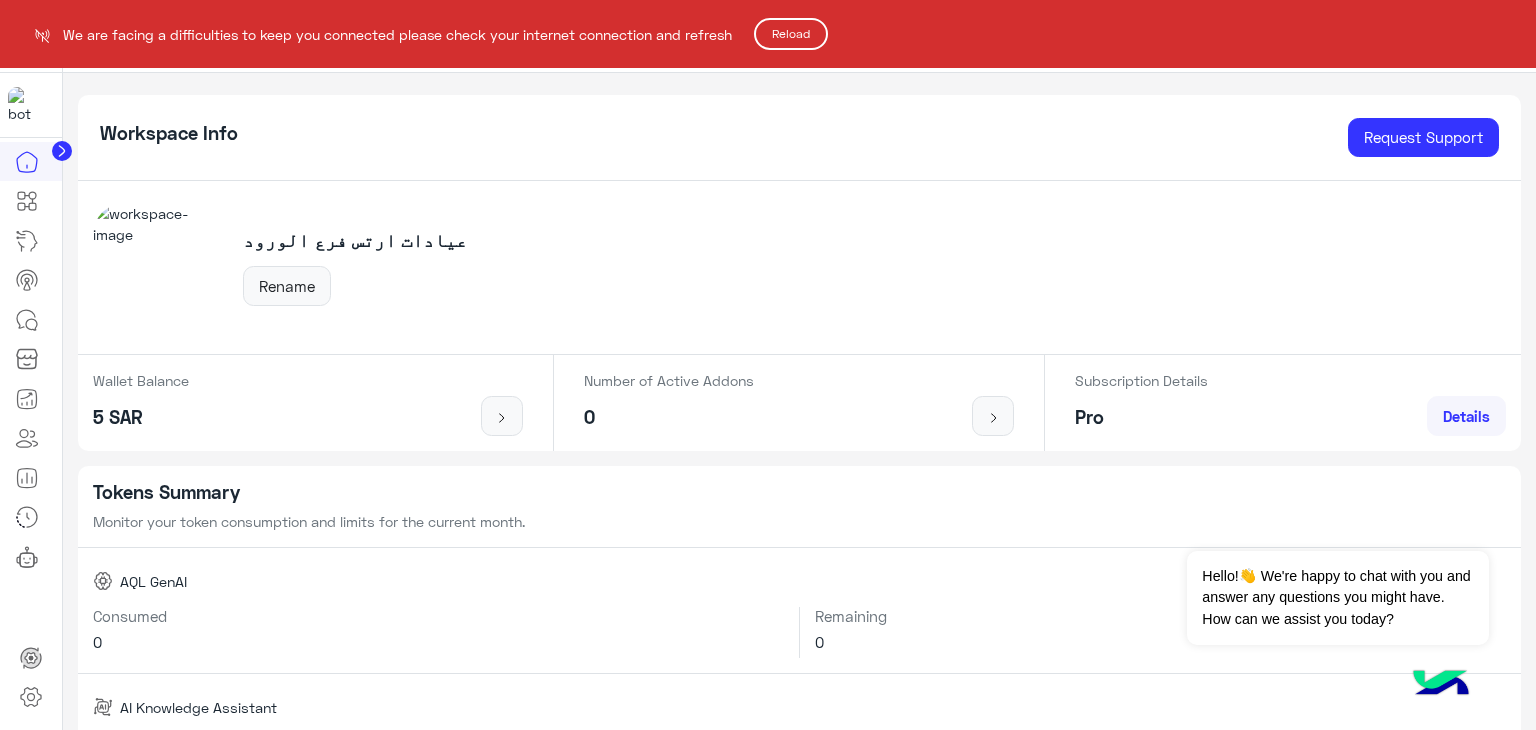 click on "Reload" at bounding box center (791, 34) 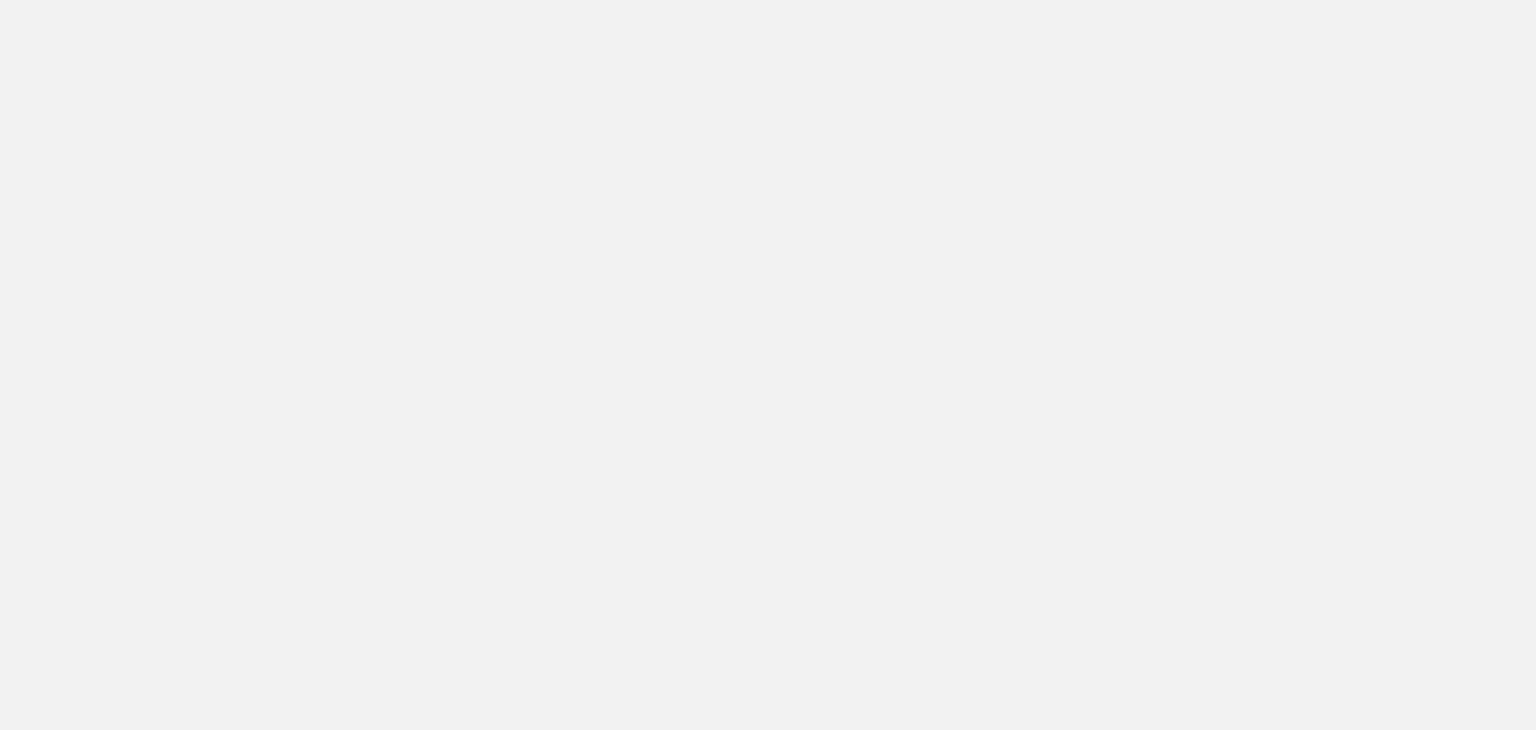 scroll, scrollTop: 0, scrollLeft: 0, axis: both 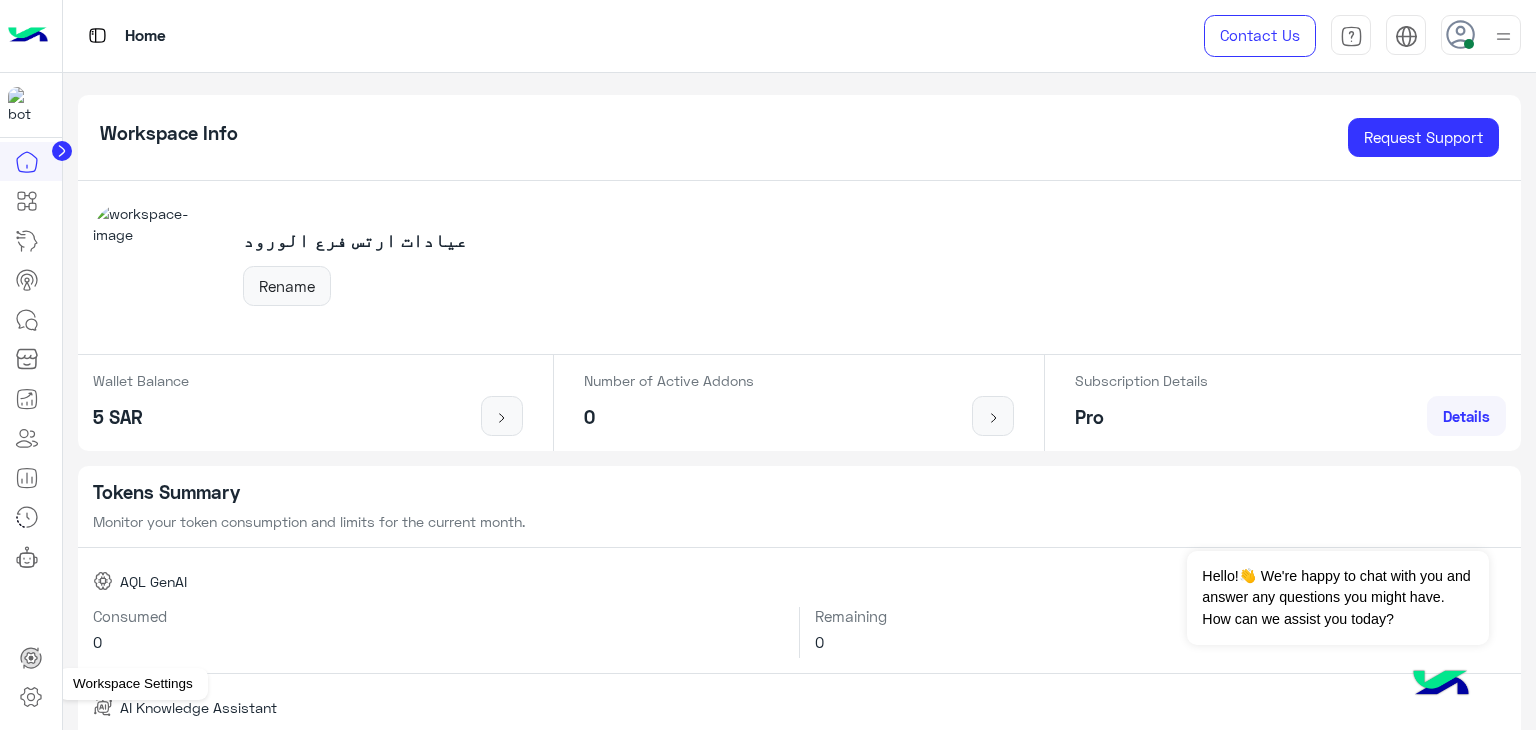 click at bounding box center [31, 697] 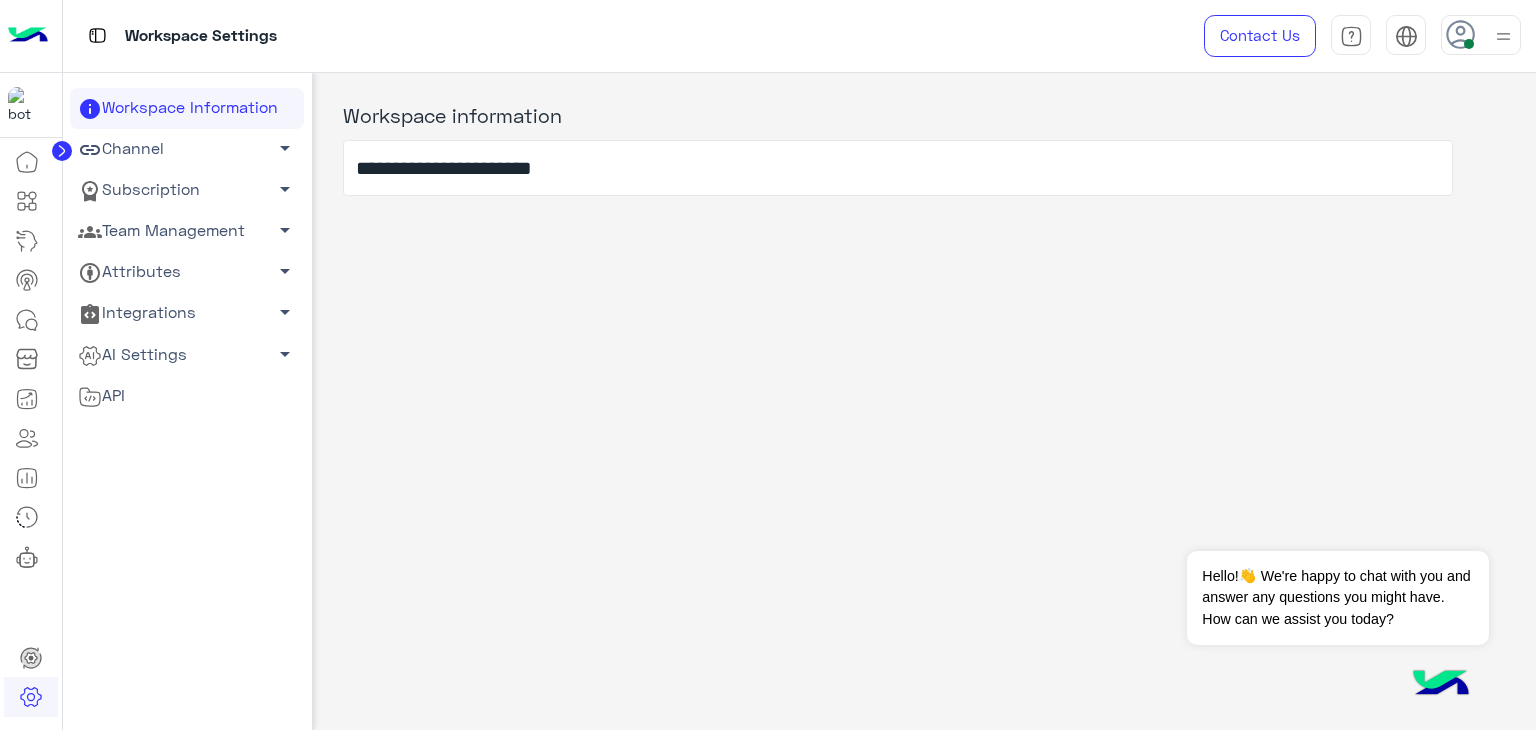 click on "Channel   arrow_drop_down" at bounding box center (187, 108) 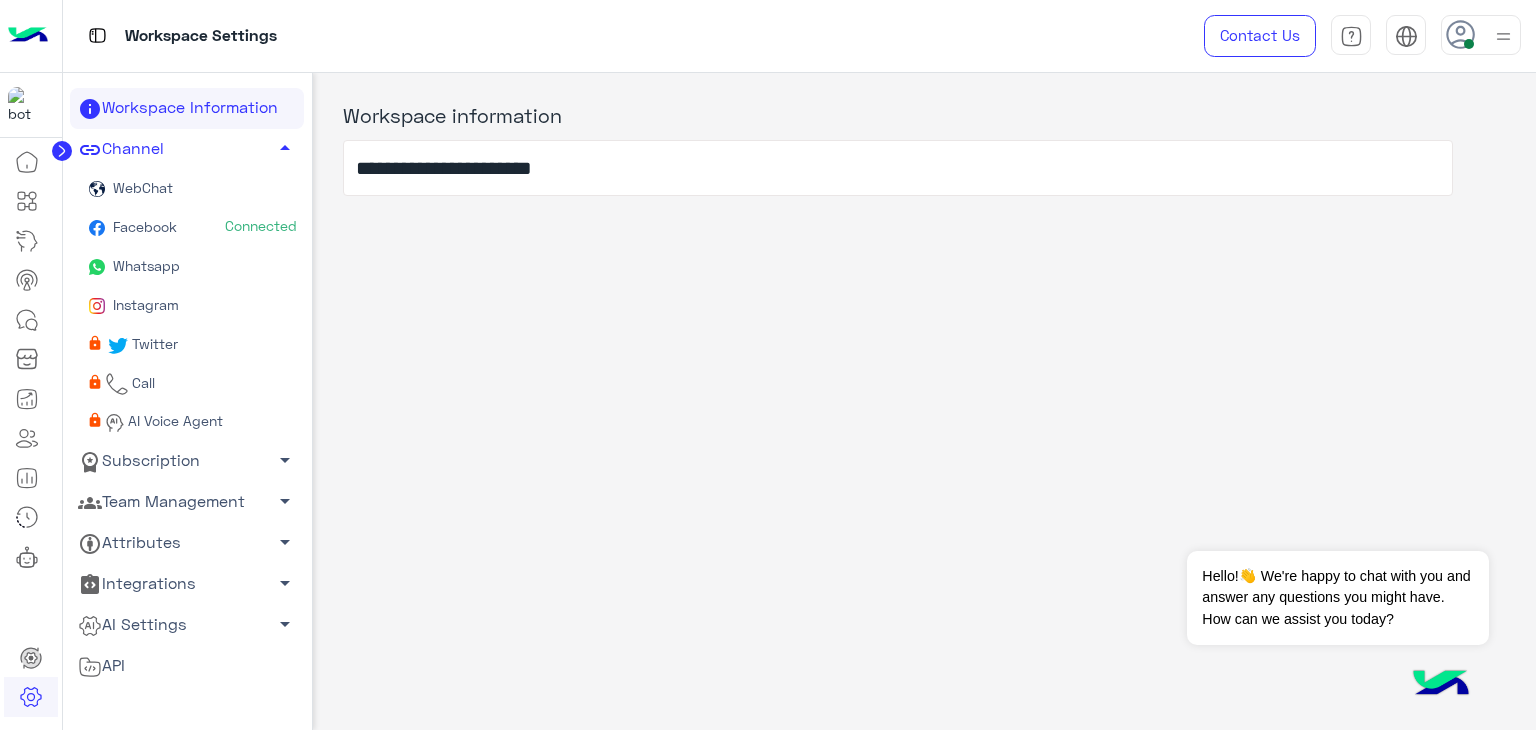 click on "Facebook" at bounding box center [143, 226] 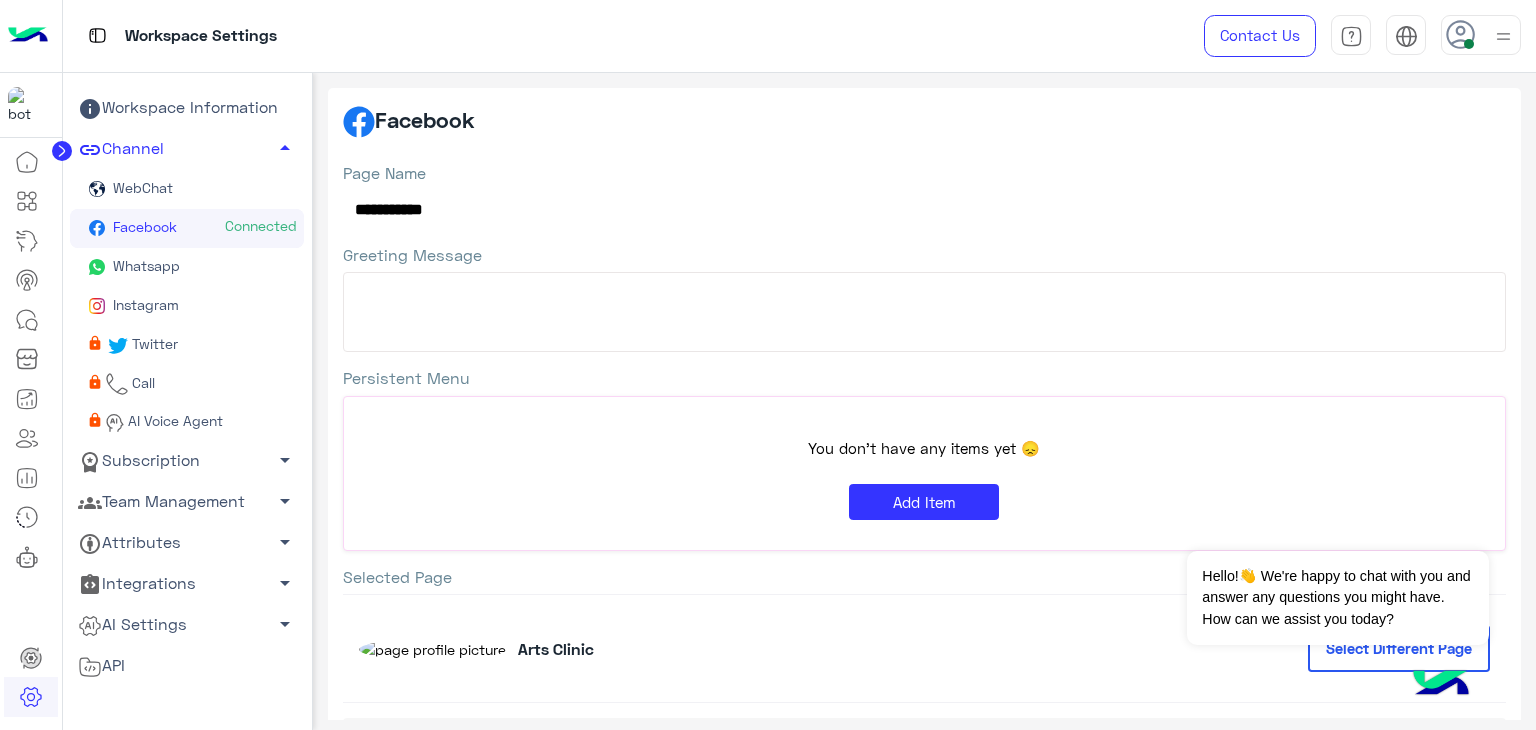 click on "Subscription   arrow_drop_down" at bounding box center (187, 108) 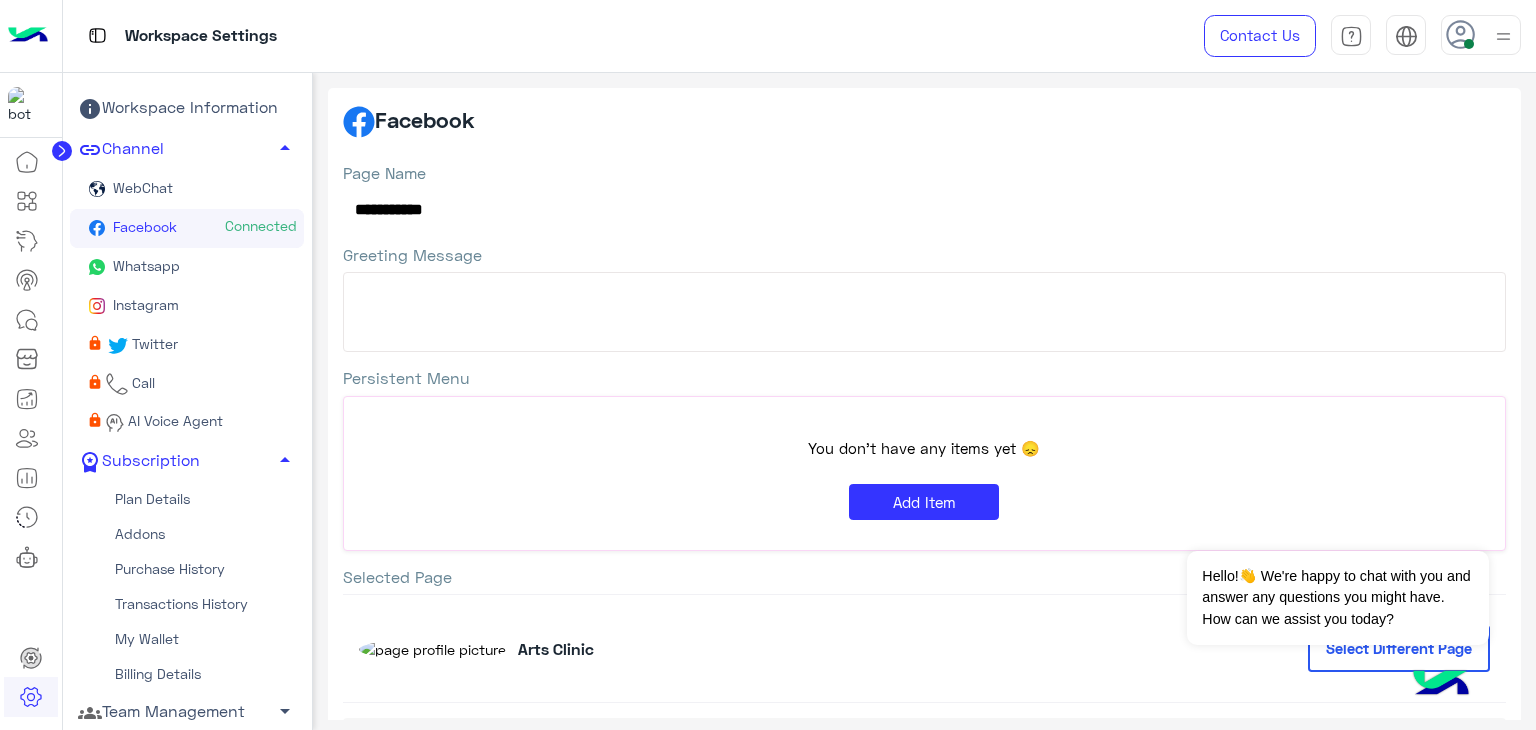 click on "Plan Details" at bounding box center [187, 498] 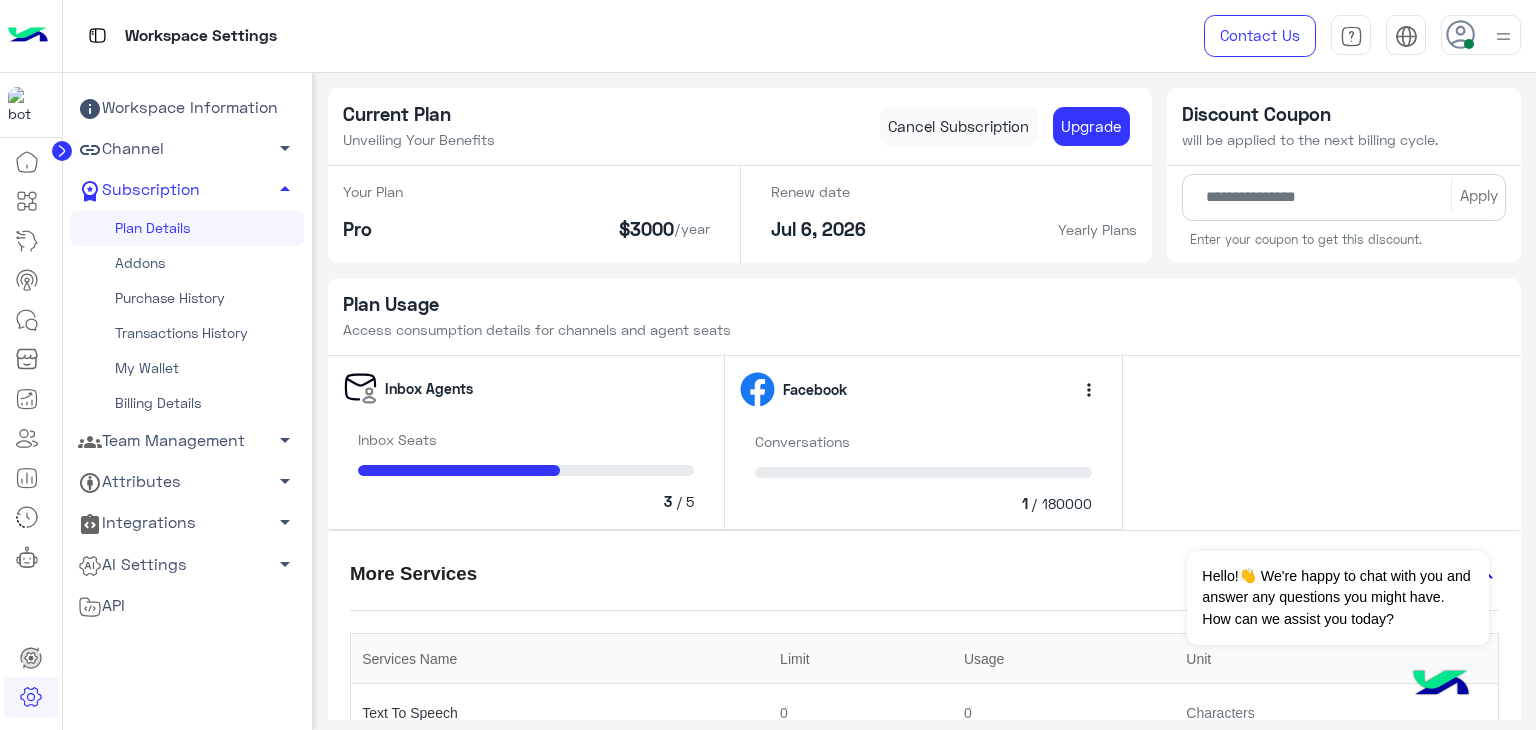 click on "Plan Usage" at bounding box center (1344, 114) 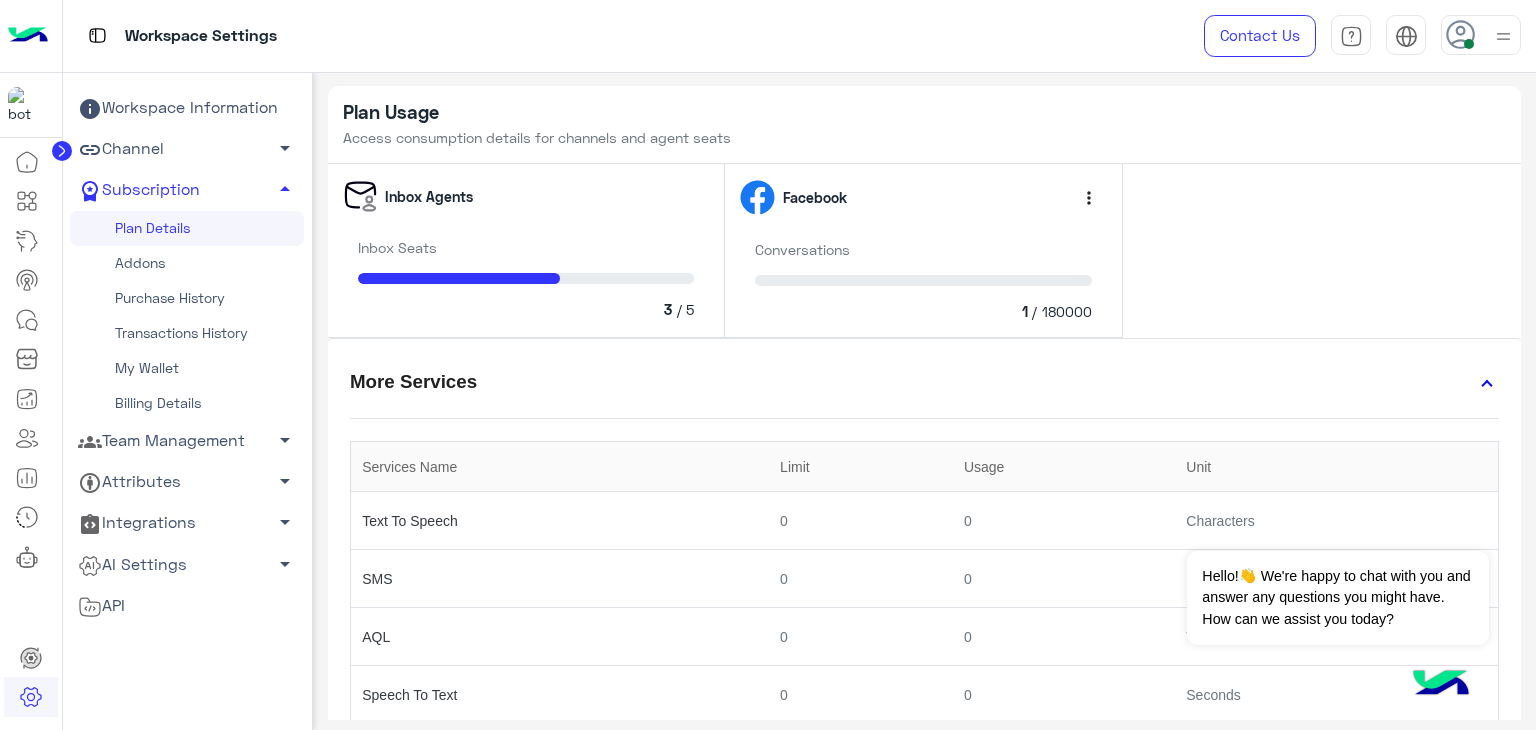 scroll, scrollTop: 0, scrollLeft: 0, axis: both 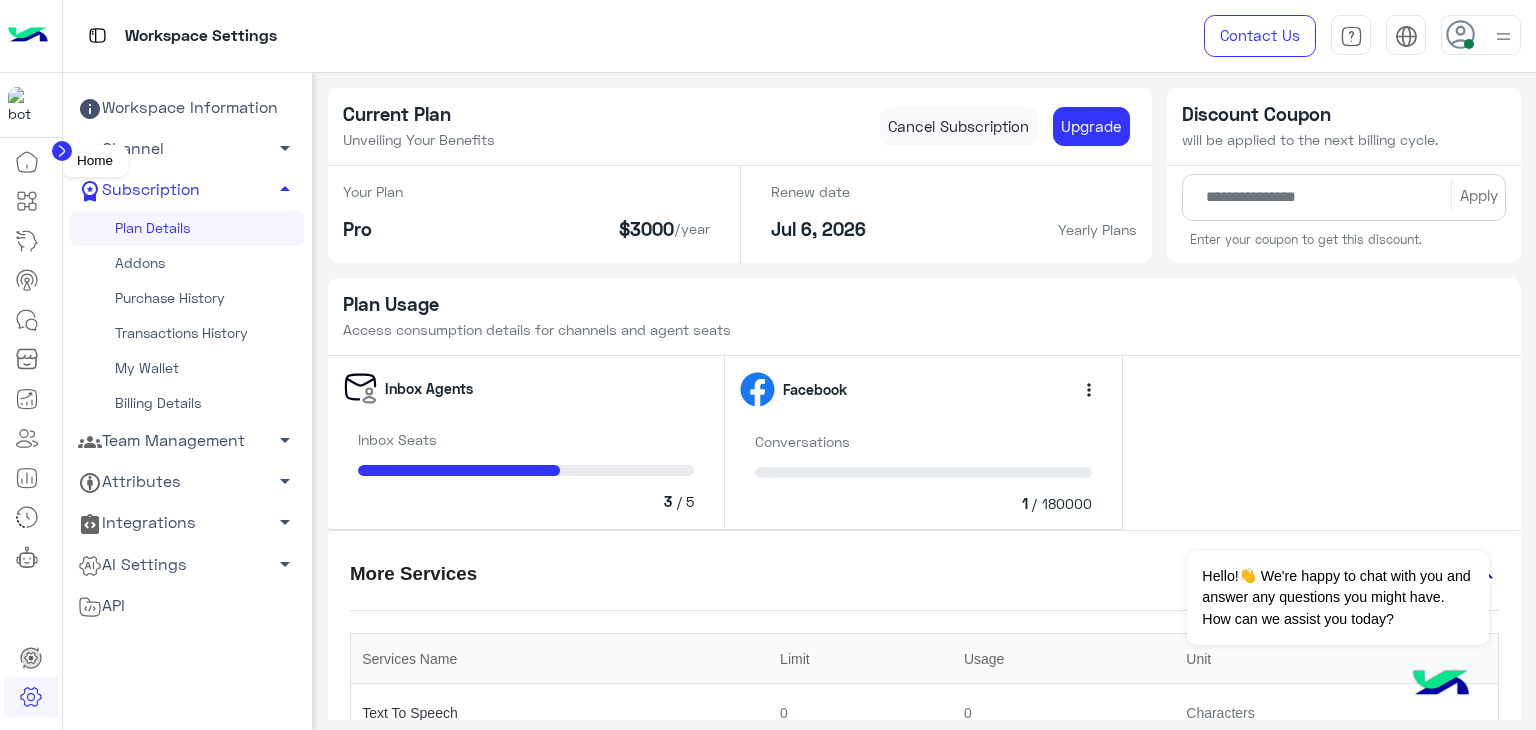 click at bounding box center (27, 162) 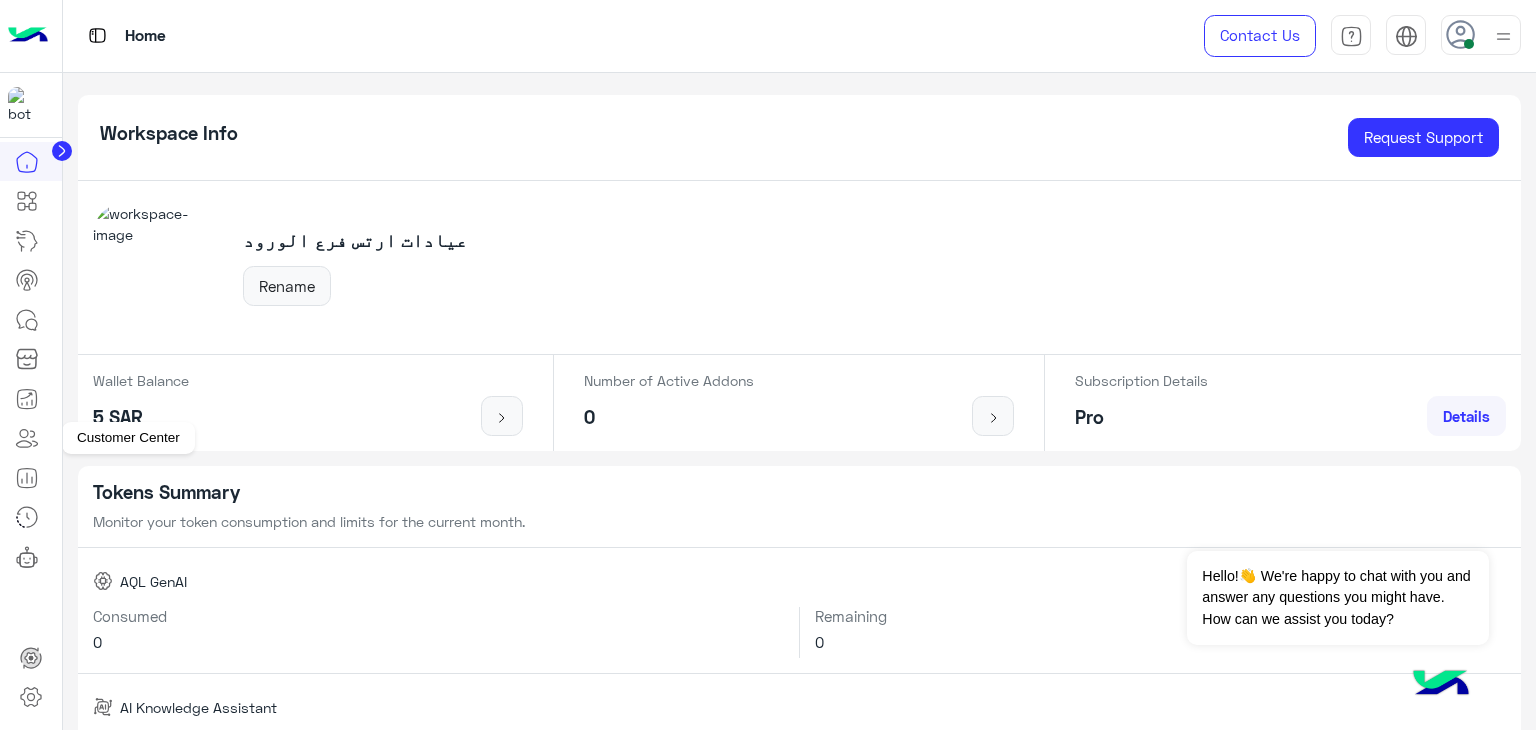 click at bounding box center (27, 438) 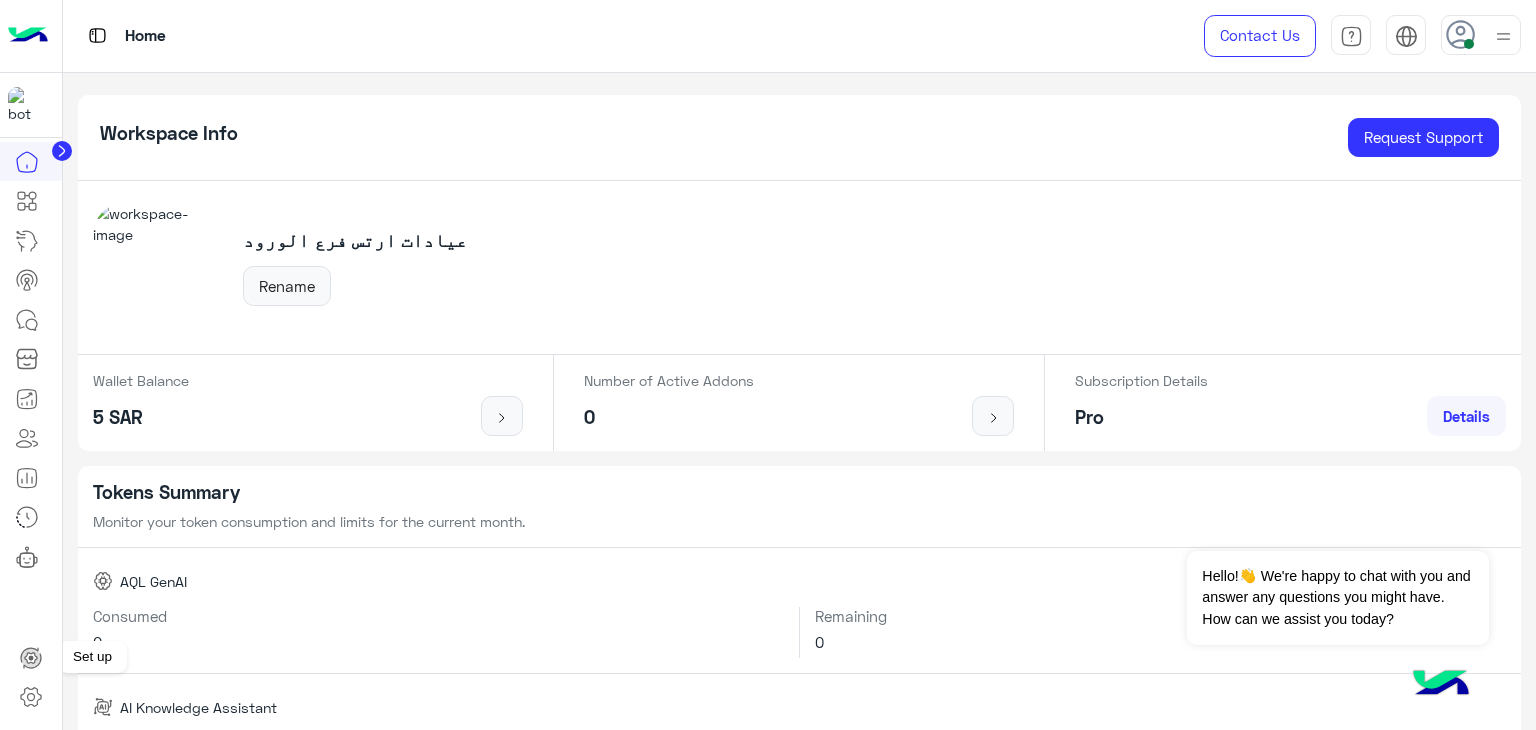 click at bounding box center (31, 658) 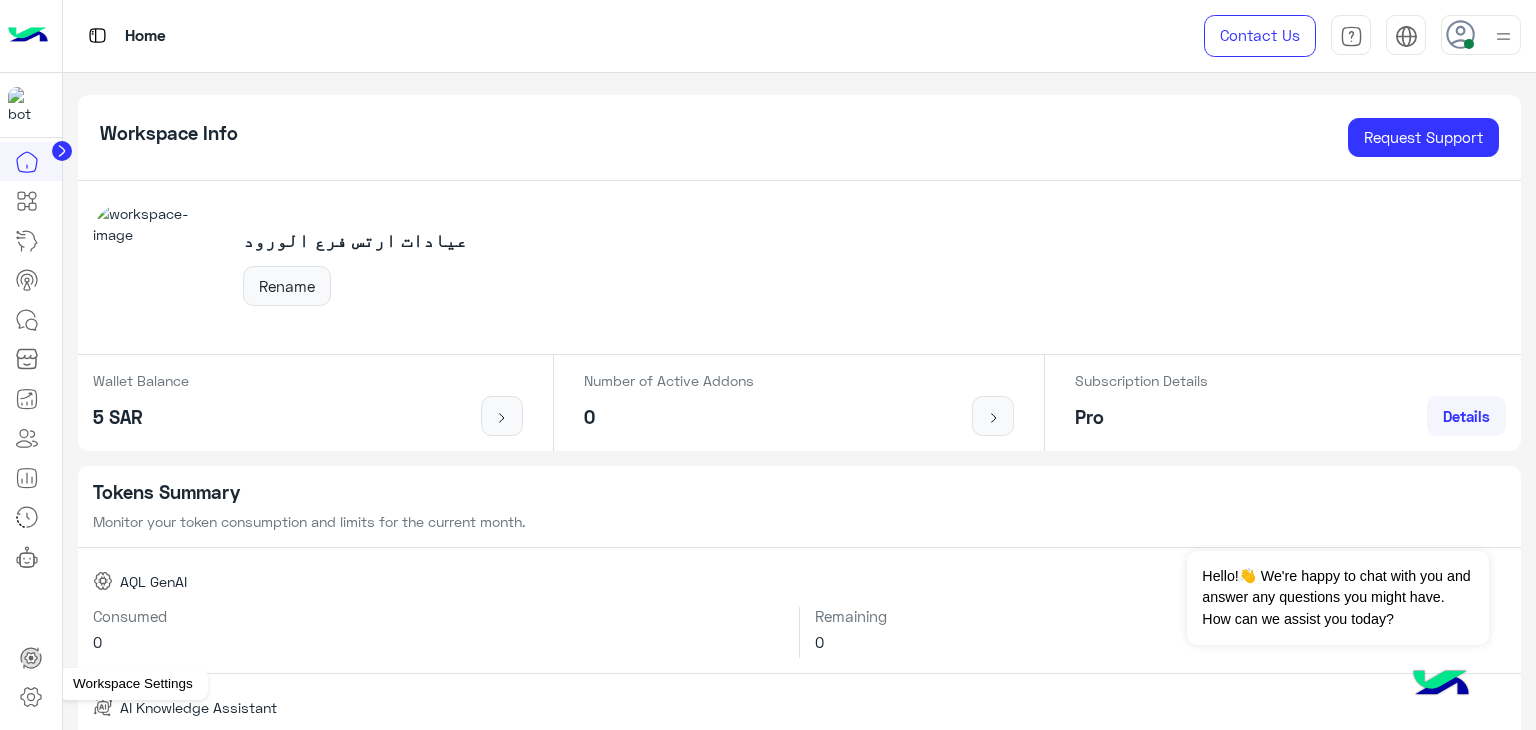 click at bounding box center [31, 697] 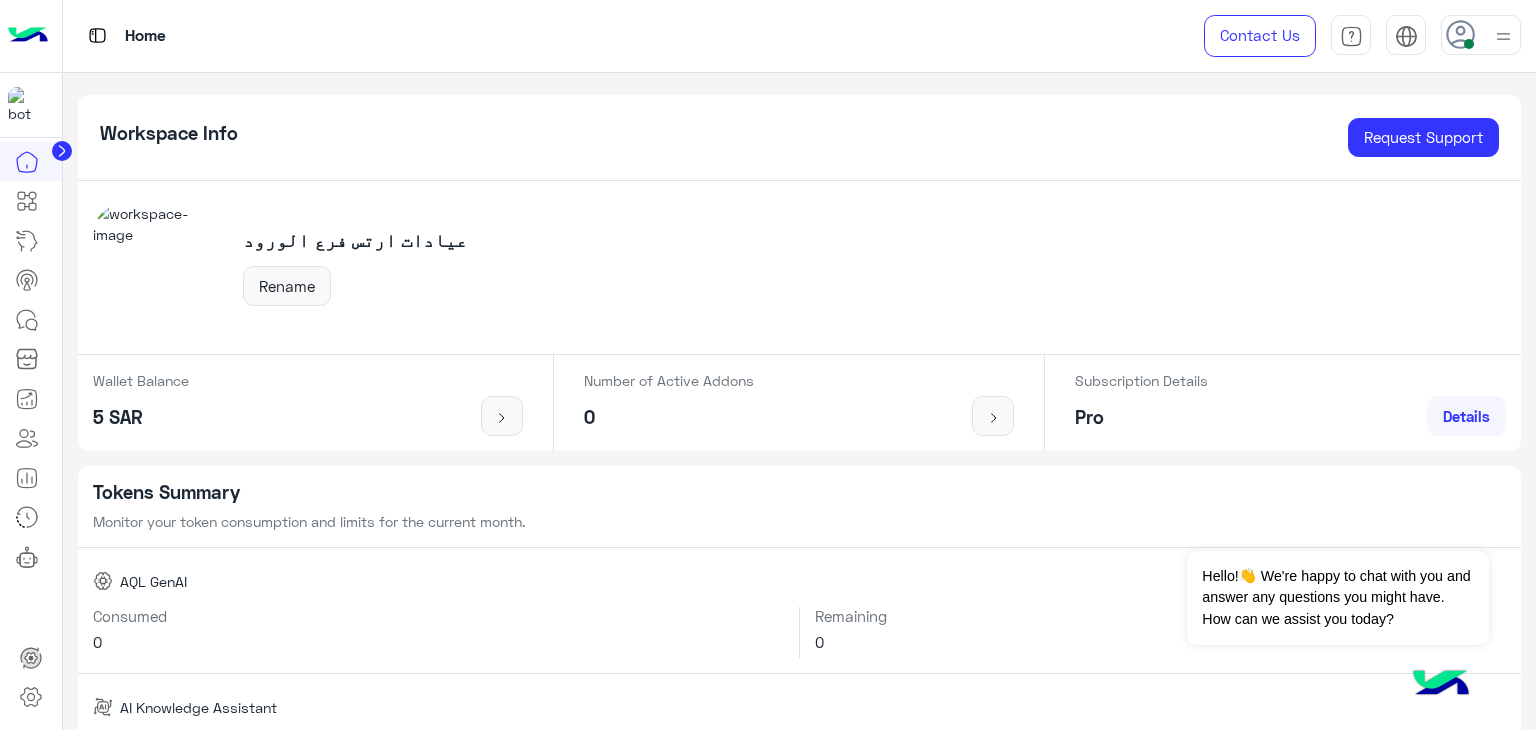 click at bounding box center (31, 697) 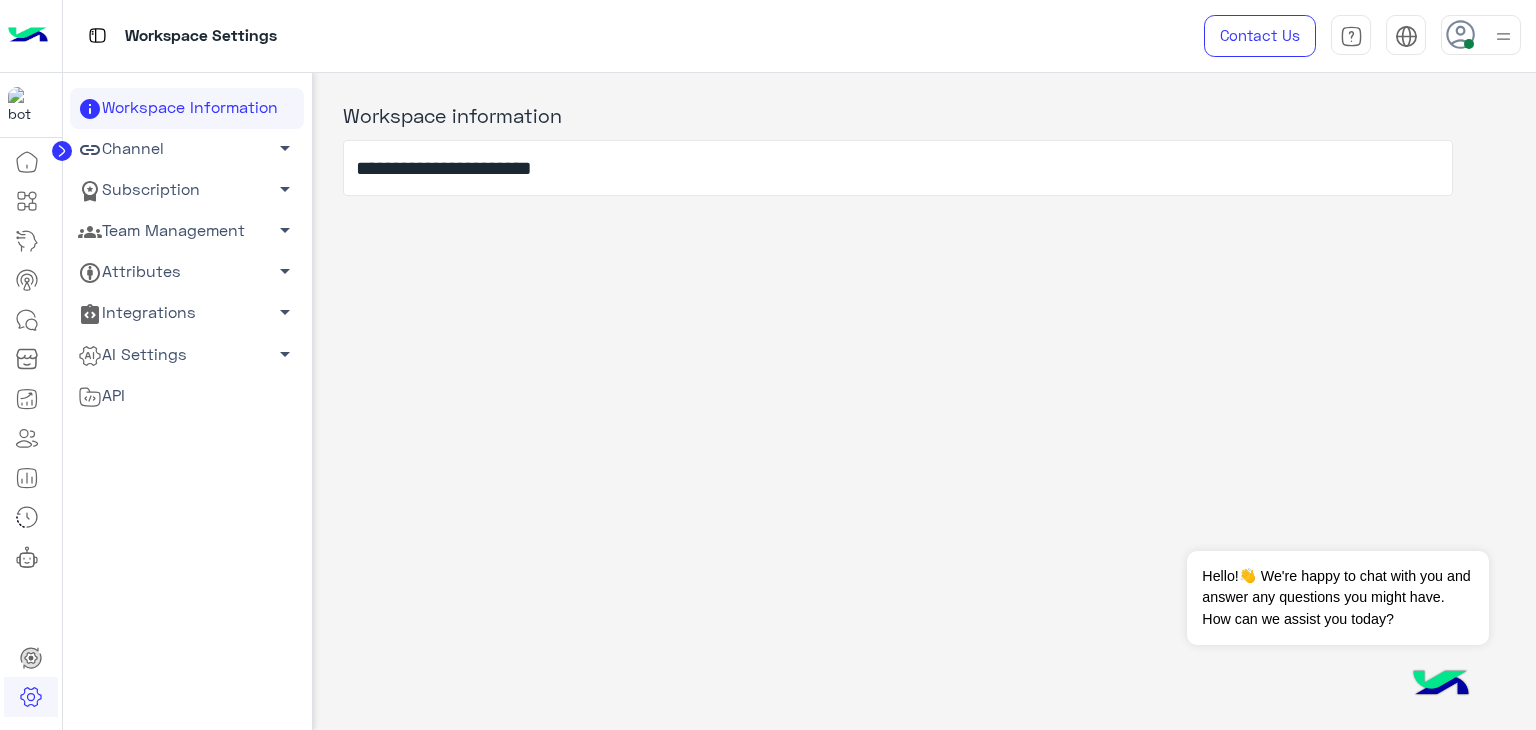 click on "Channel   arrow_drop_down" at bounding box center (187, 108) 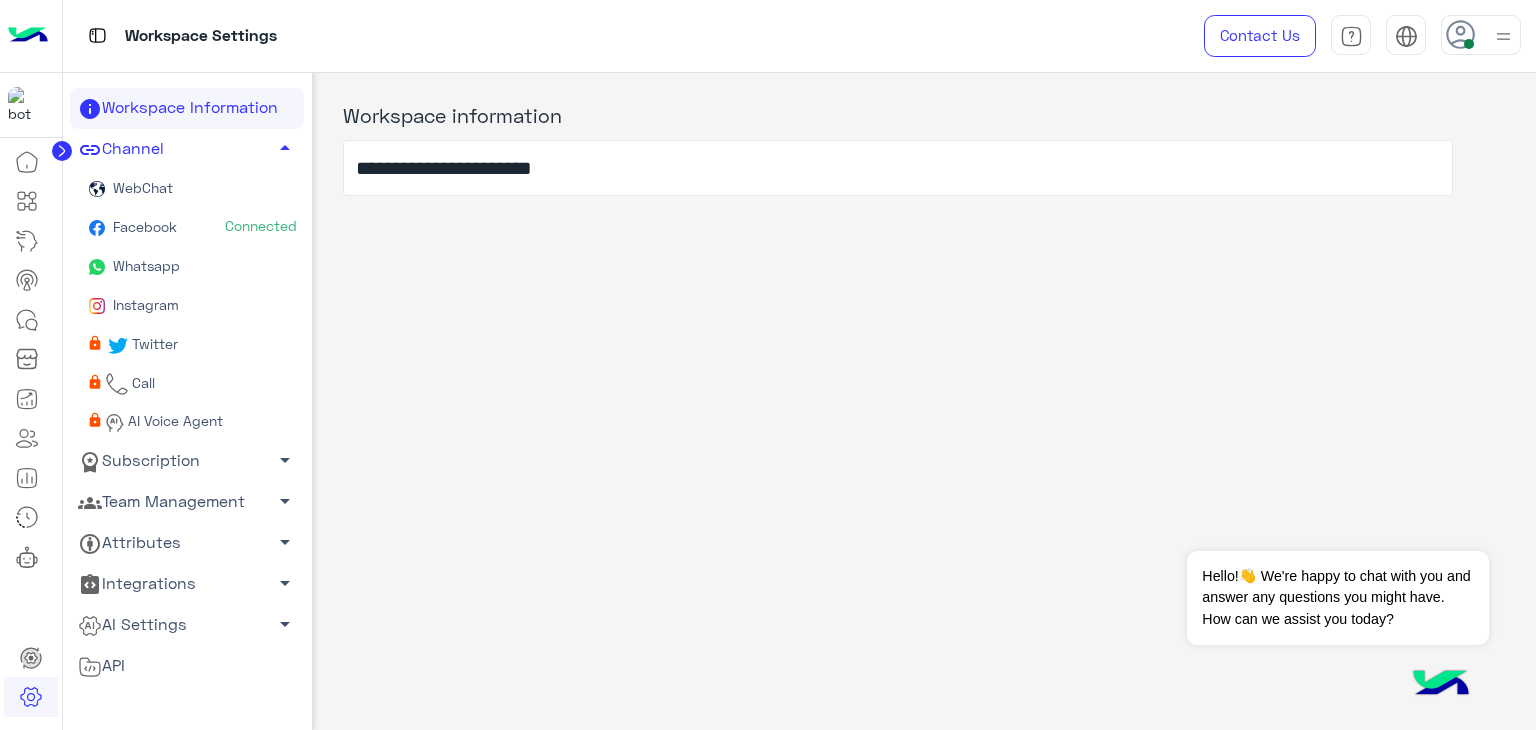 click on "Facebook  Connected" at bounding box center (187, 228) 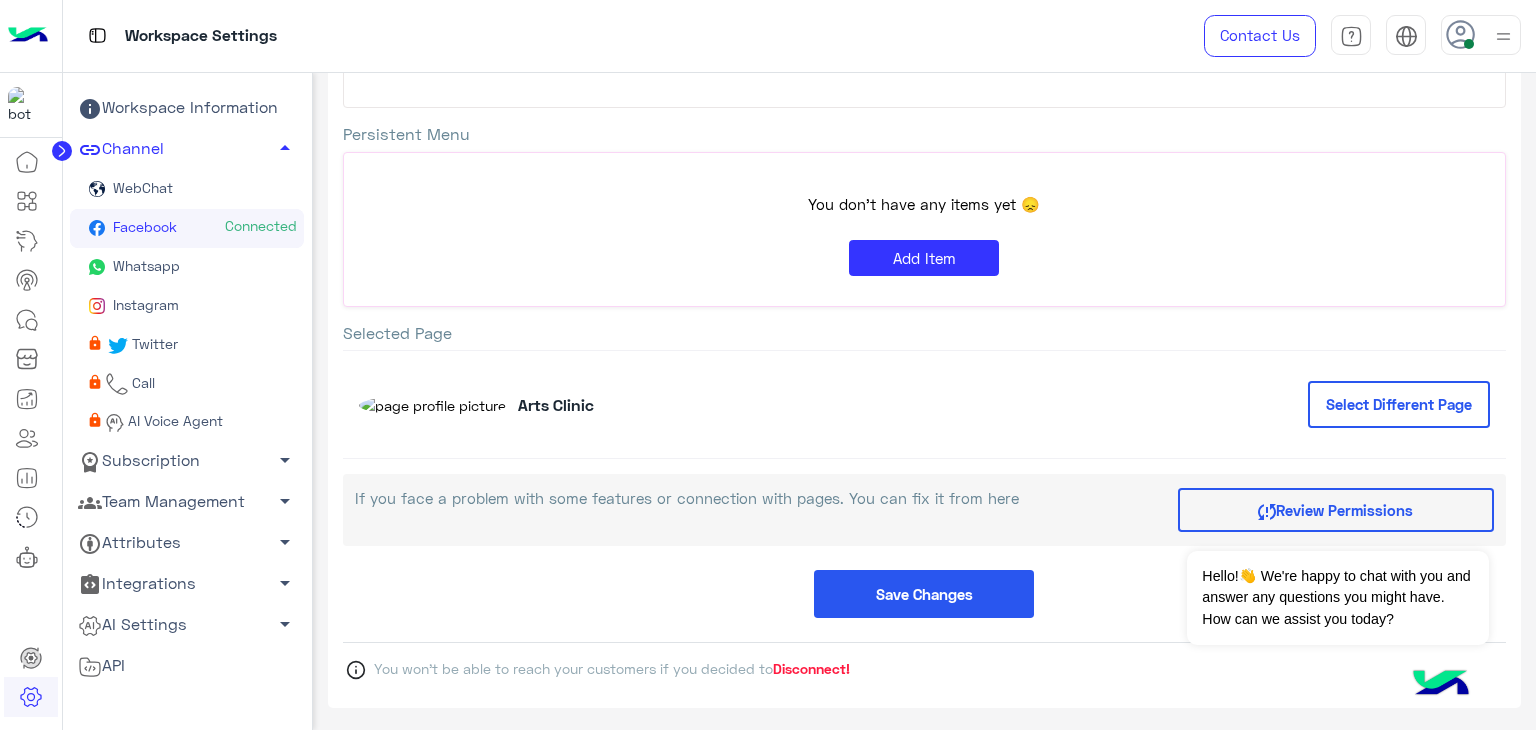 scroll, scrollTop: 0, scrollLeft: 0, axis: both 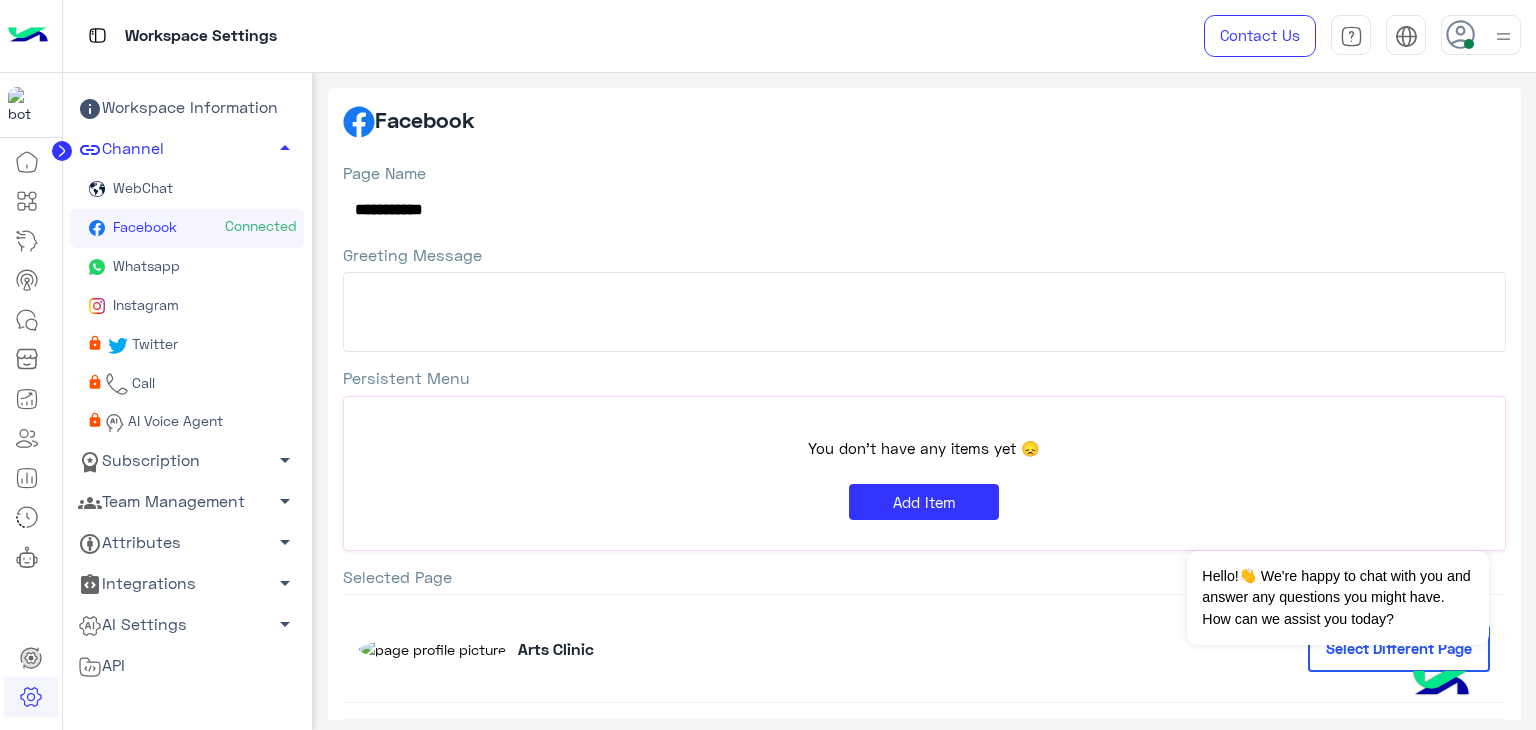 click on "Whatsapp" at bounding box center [187, 267] 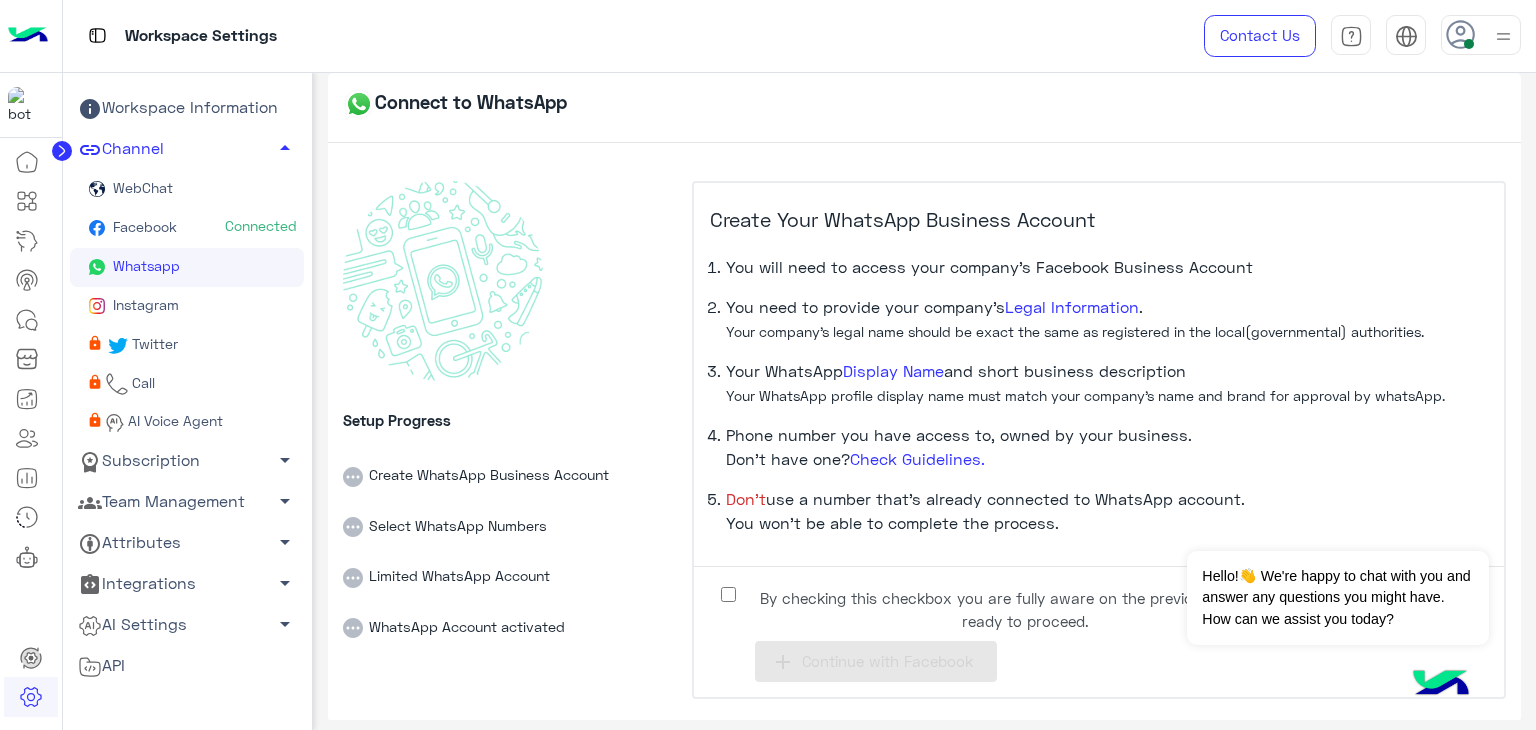 click on "By checking this checkbox you are fully aware on the previous points and ready to proceed." at bounding box center (1010, 604) 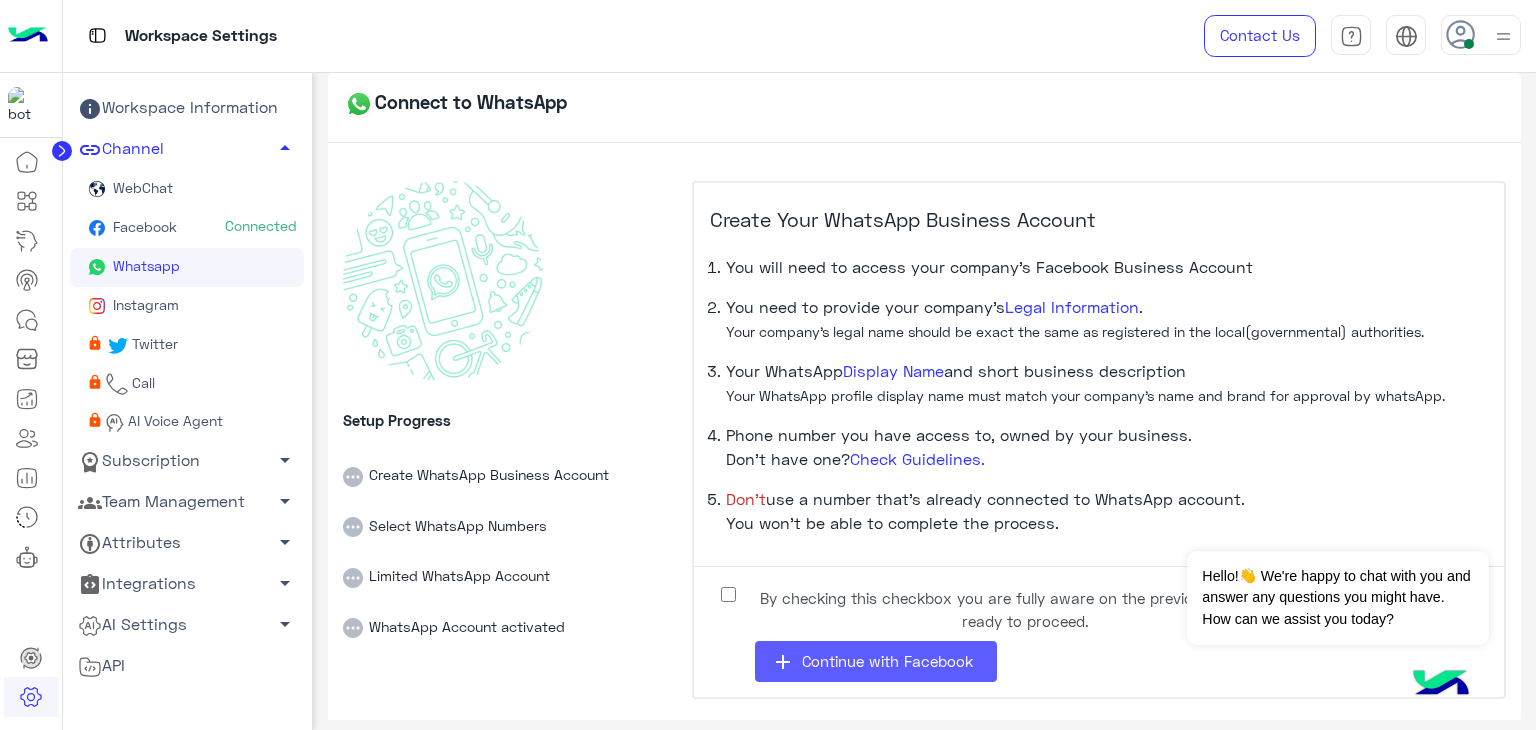 click on "Continue with Facebook" at bounding box center (887, 661) 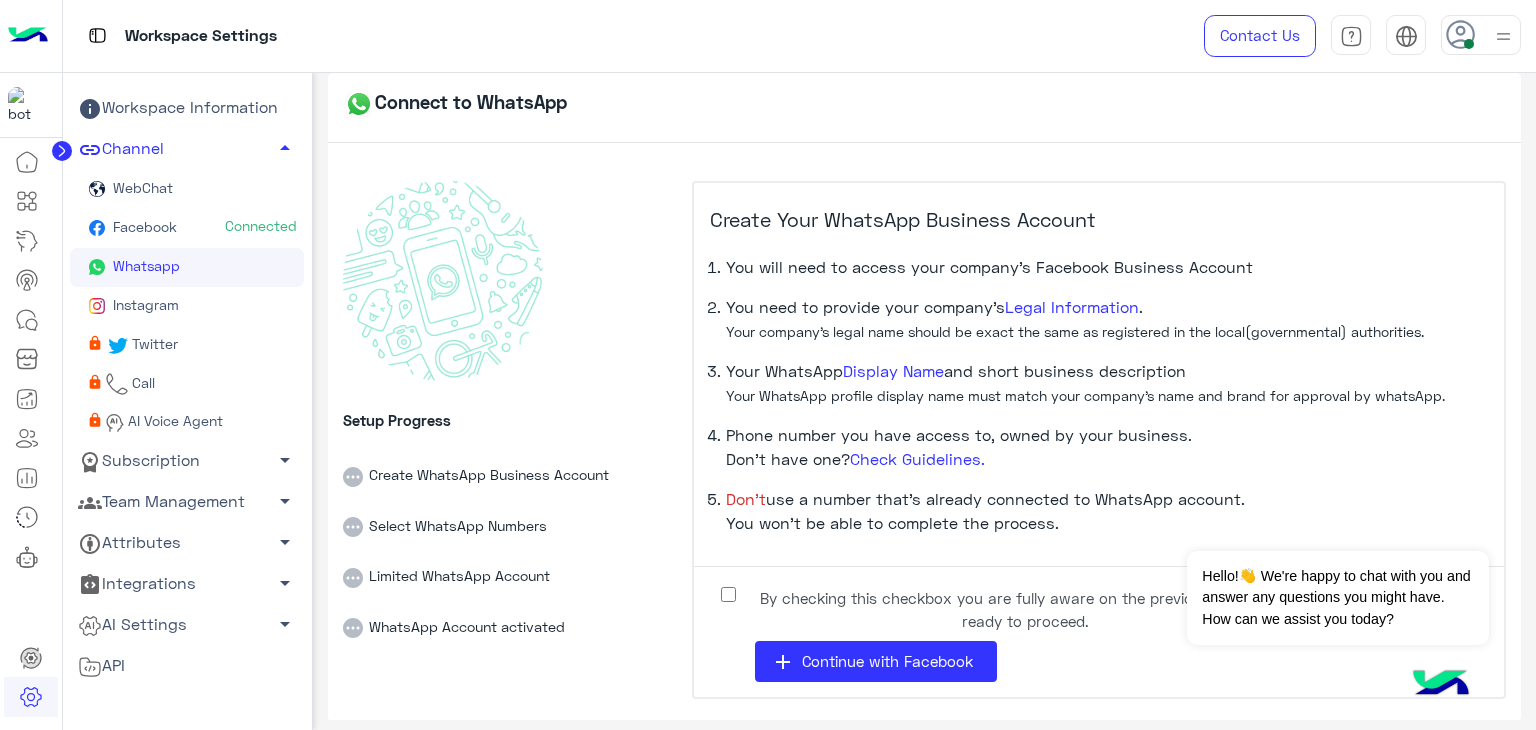 click on "You will need to access your company’s Facebook Business Account" at bounding box center (989, 266) 